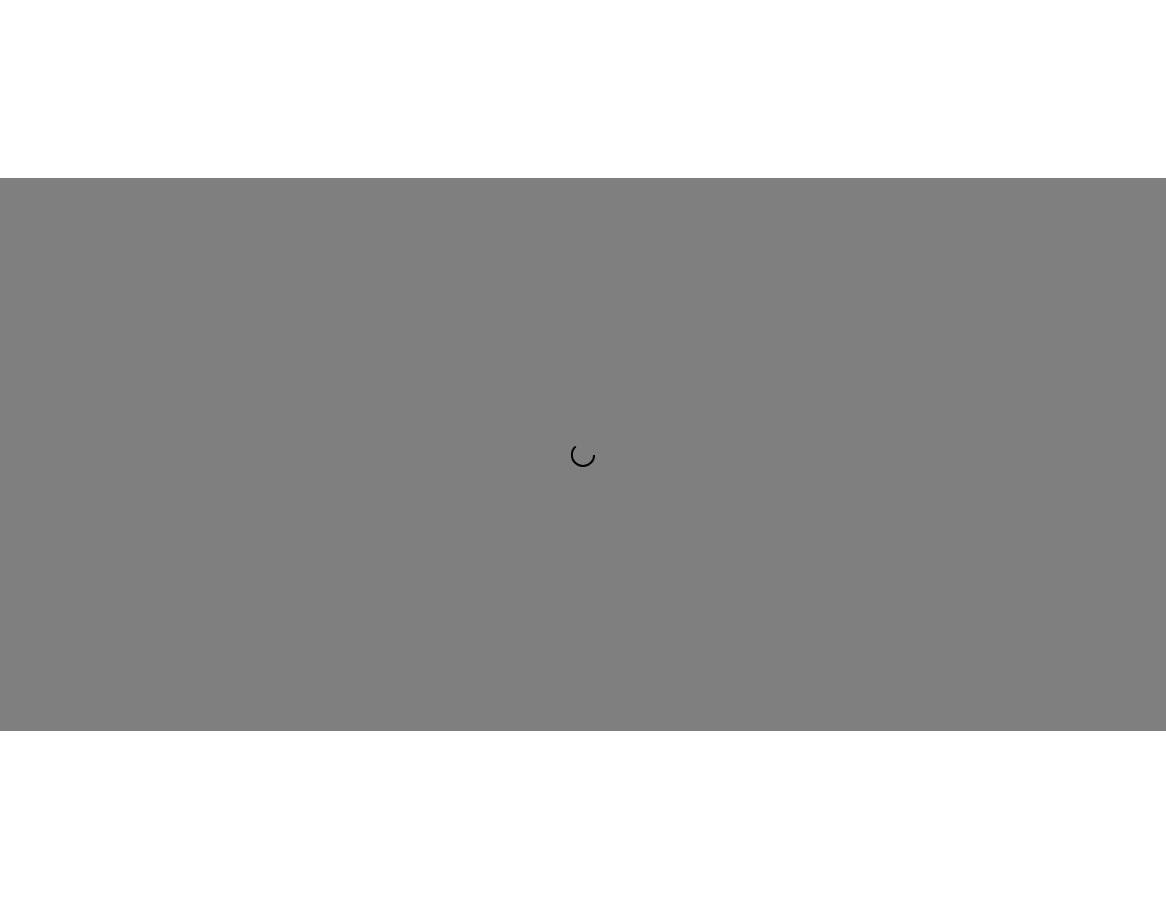 scroll, scrollTop: 0, scrollLeft: 0, axis: both 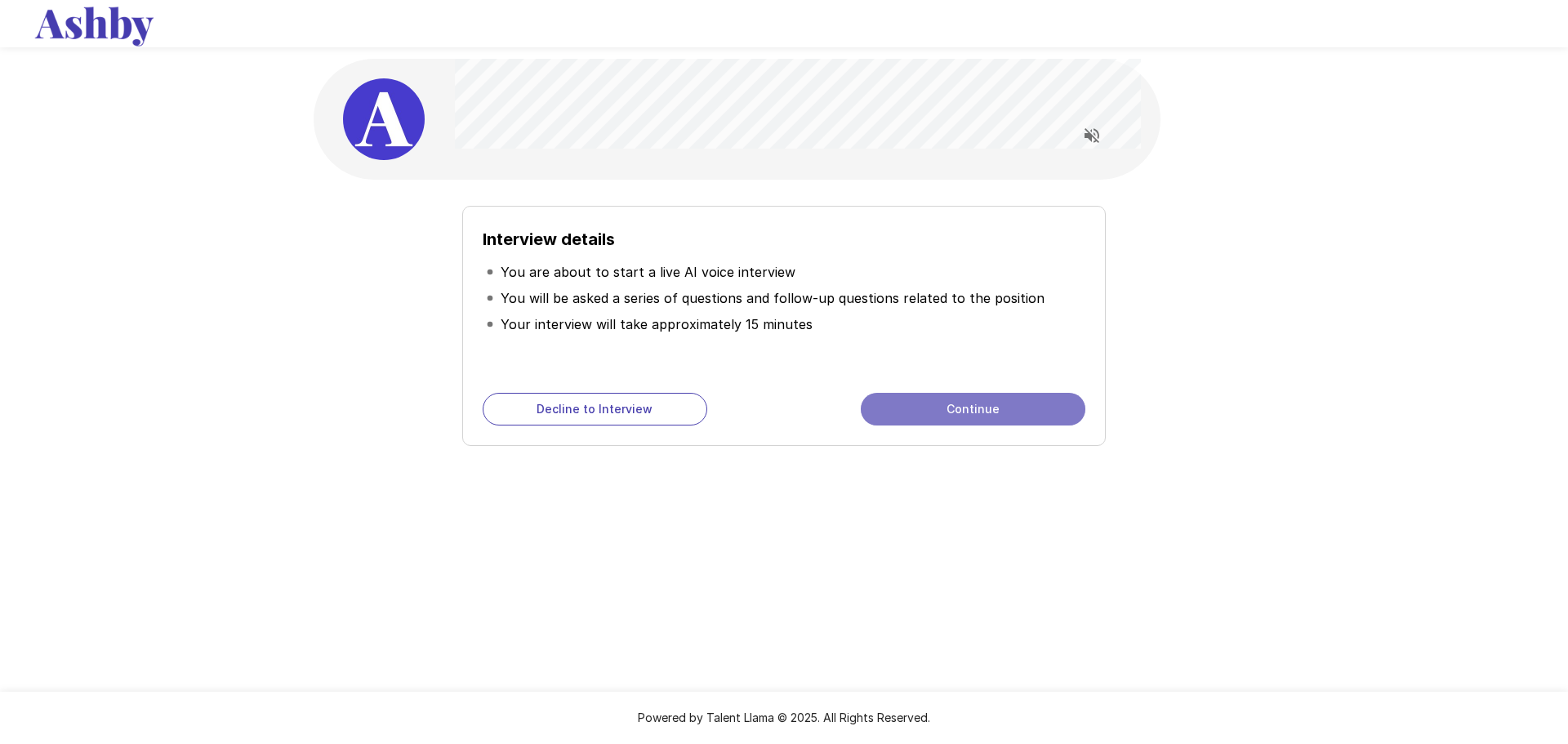click on "Continue" at bounding box center [973, 409] 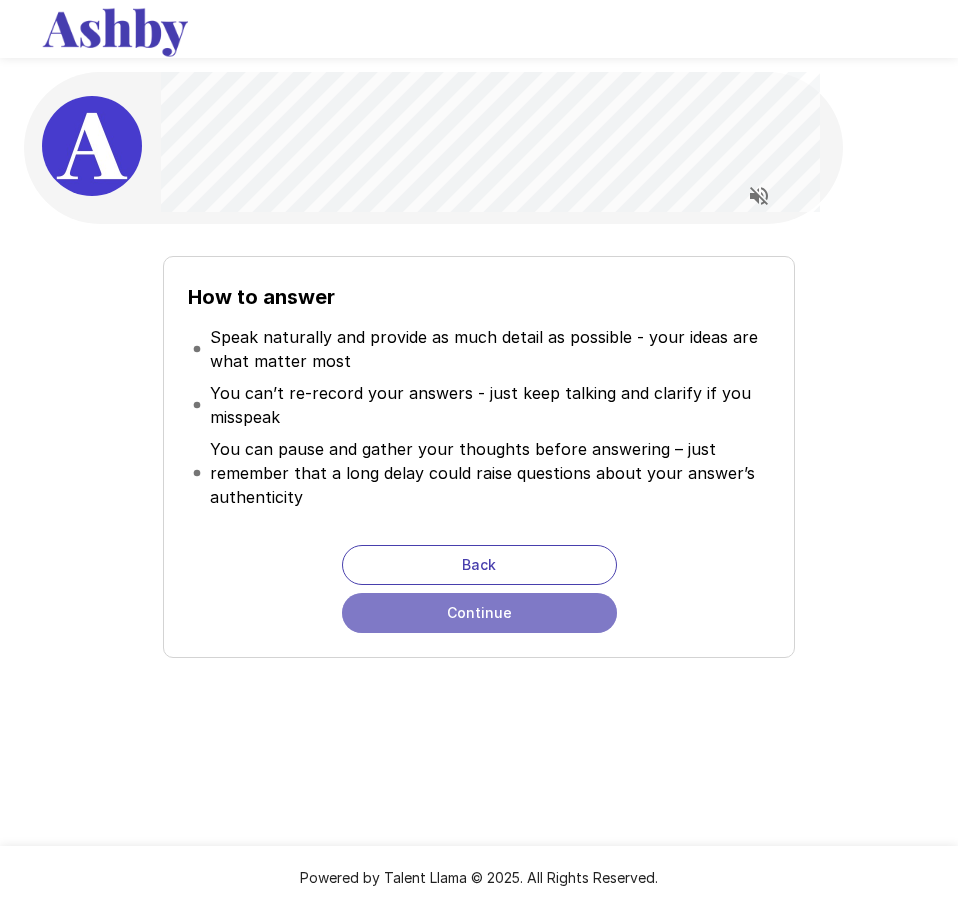 click on "Continue" at bounding box center (479, 613) 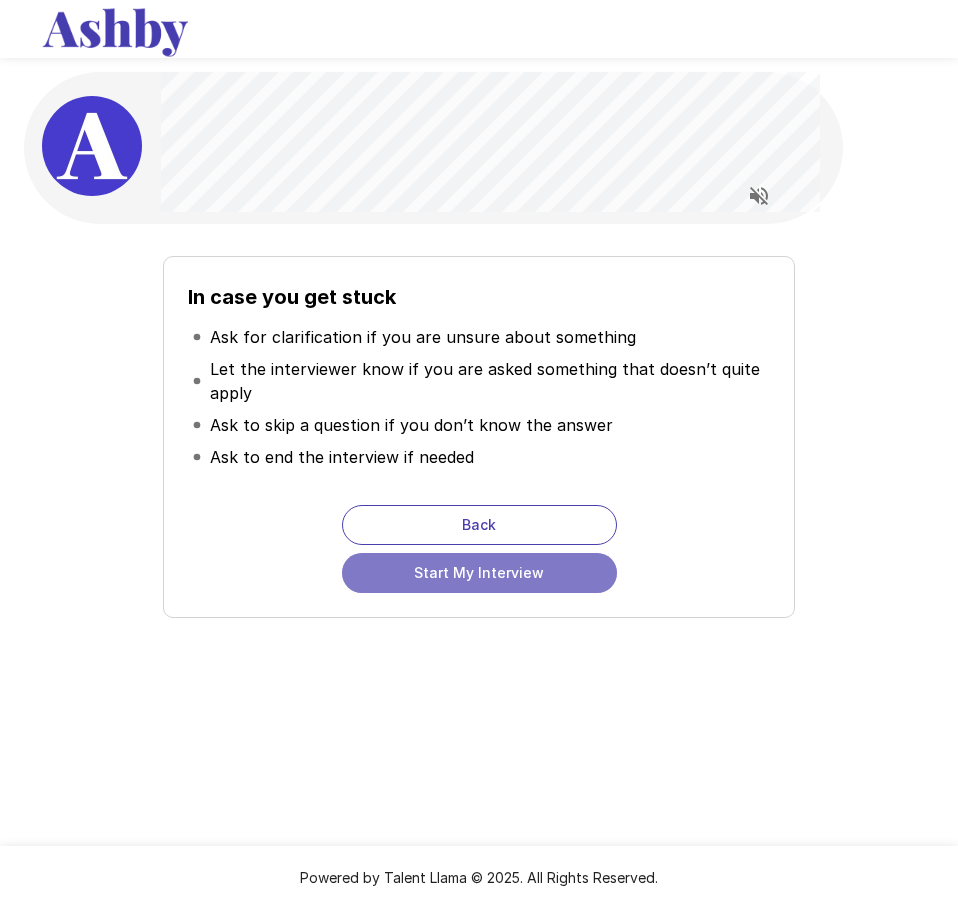 click on "Start My Interview" at bounding box center (479, 573) 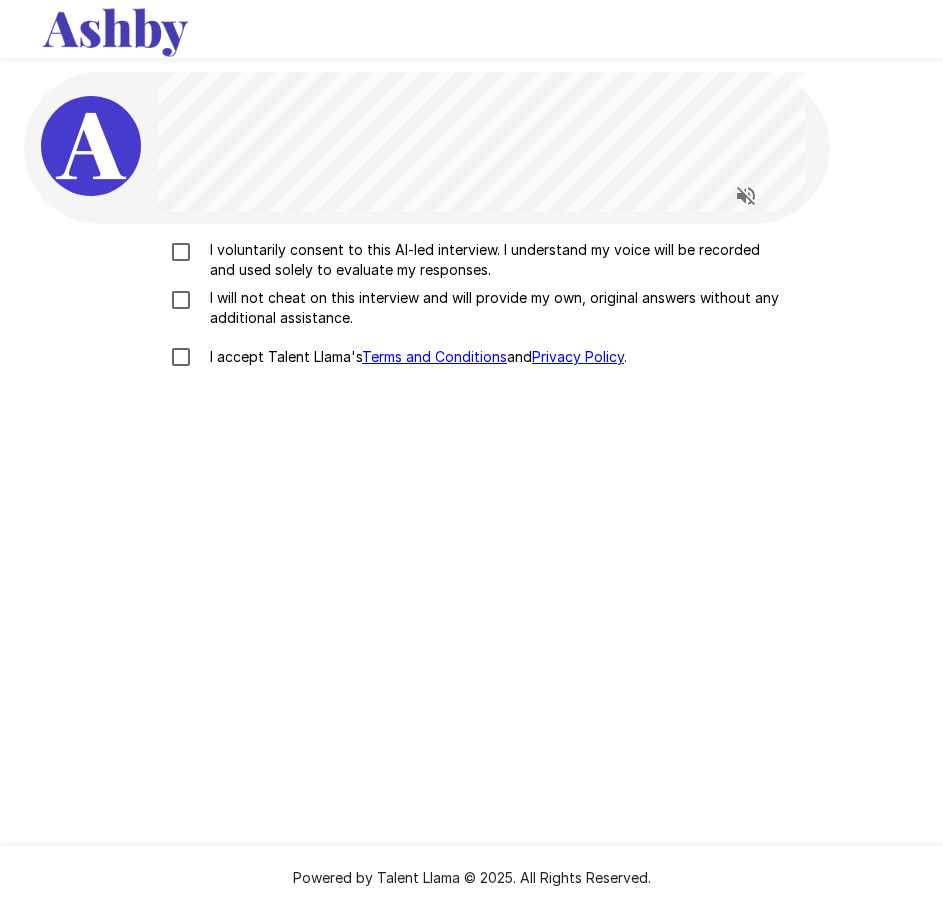 click on "I voluntarily consent to this AI-led interview. I understand my voice will be recorded and used solely to evaluate my responses." at bounding box center [492, 260] 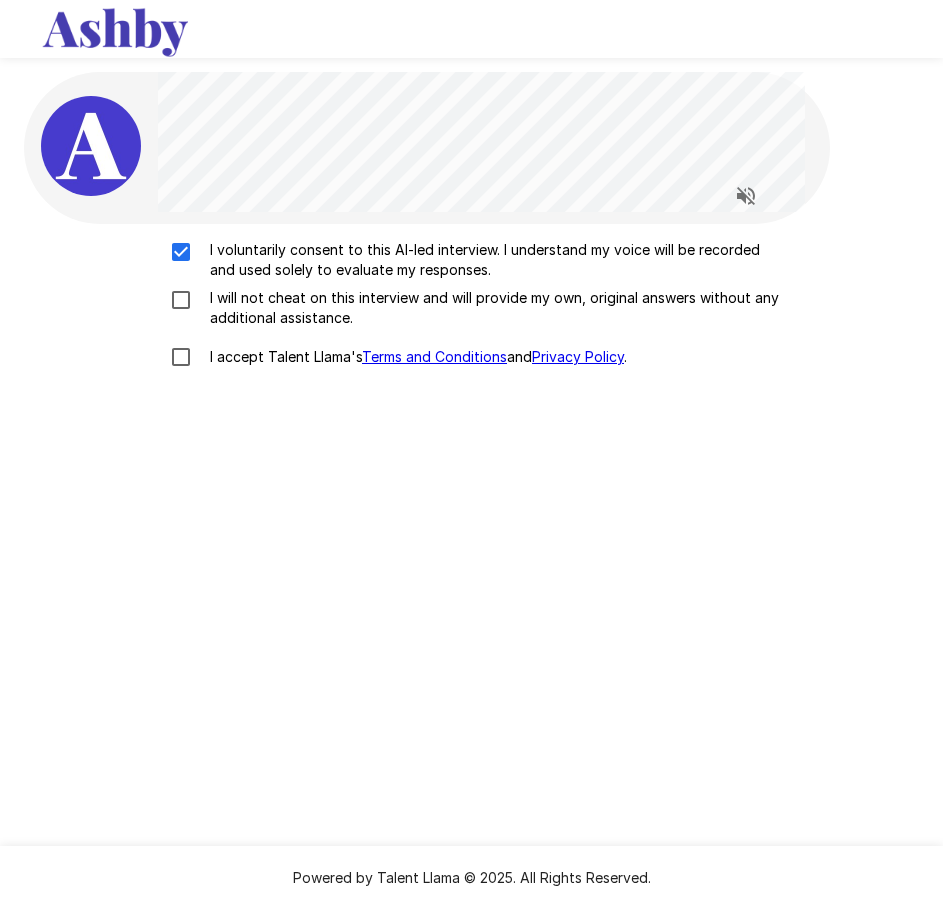 click on "I will not cheat on this interview and will provide my own, original answers without any additional assistance." at bounding box center [492, 308] 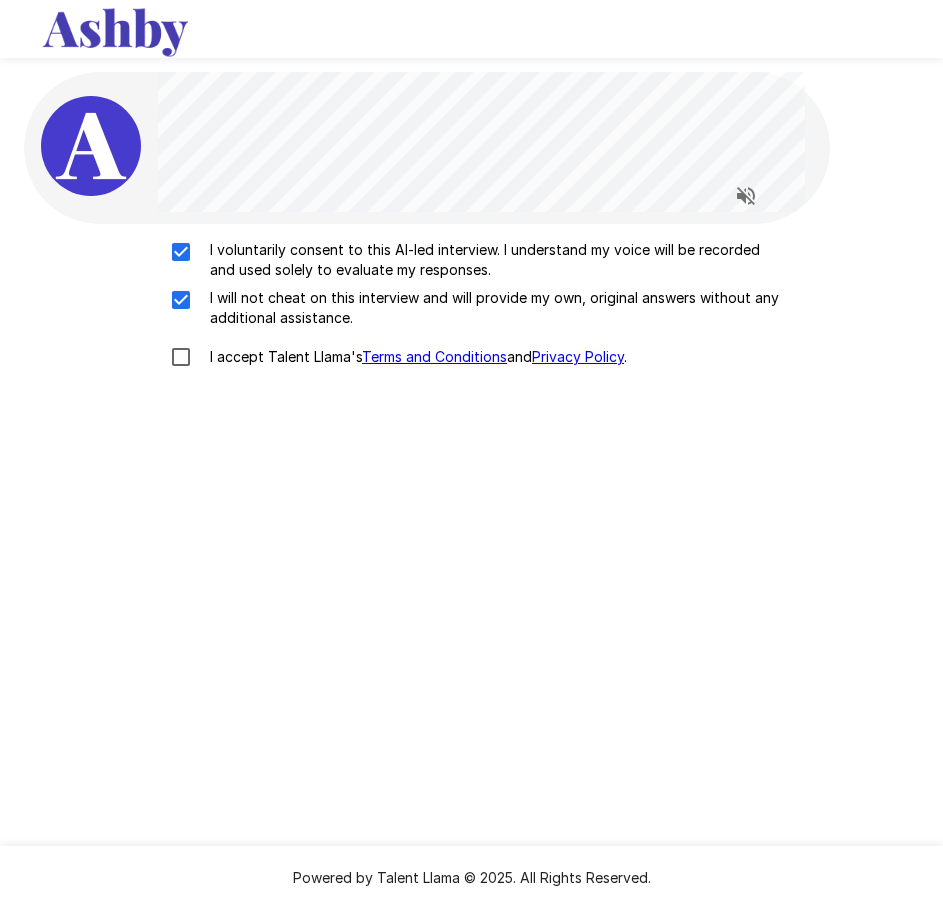 click on "I accept Talent Llama's  Terms and Conditions  and  Privacy Policy ." at bounding box center [414, 357] 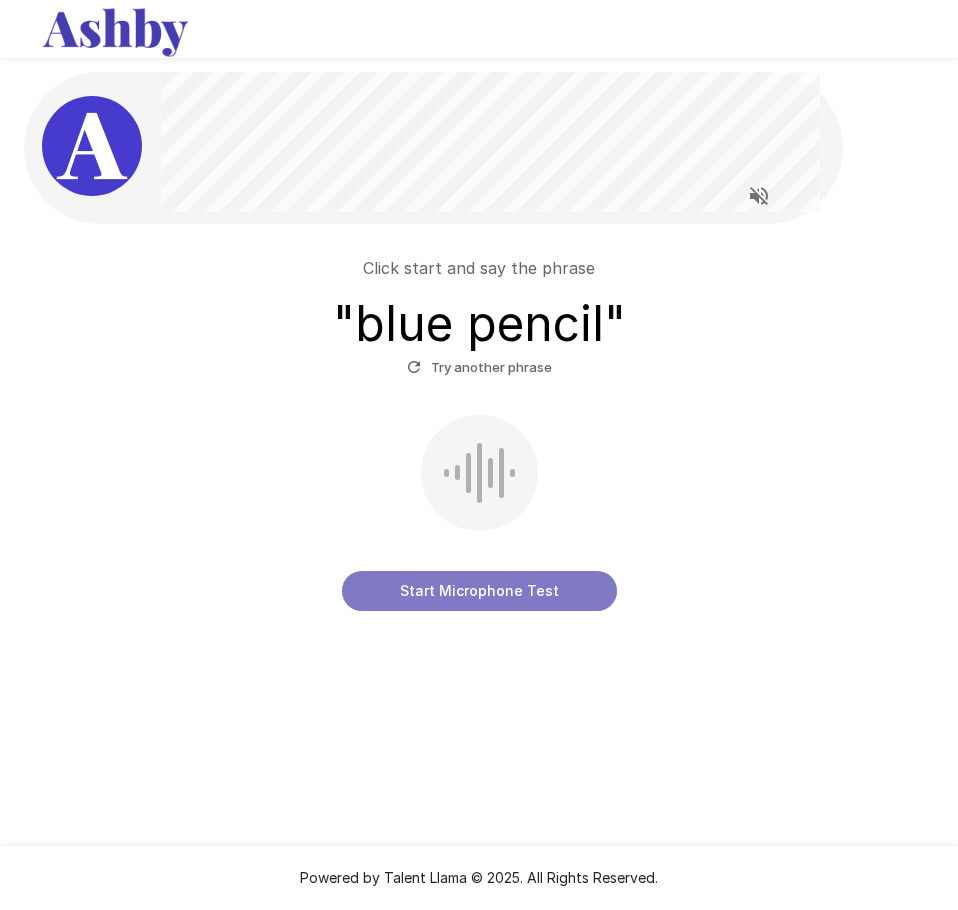 click on "Start Microphone Test" at bounding box center [479, 591] 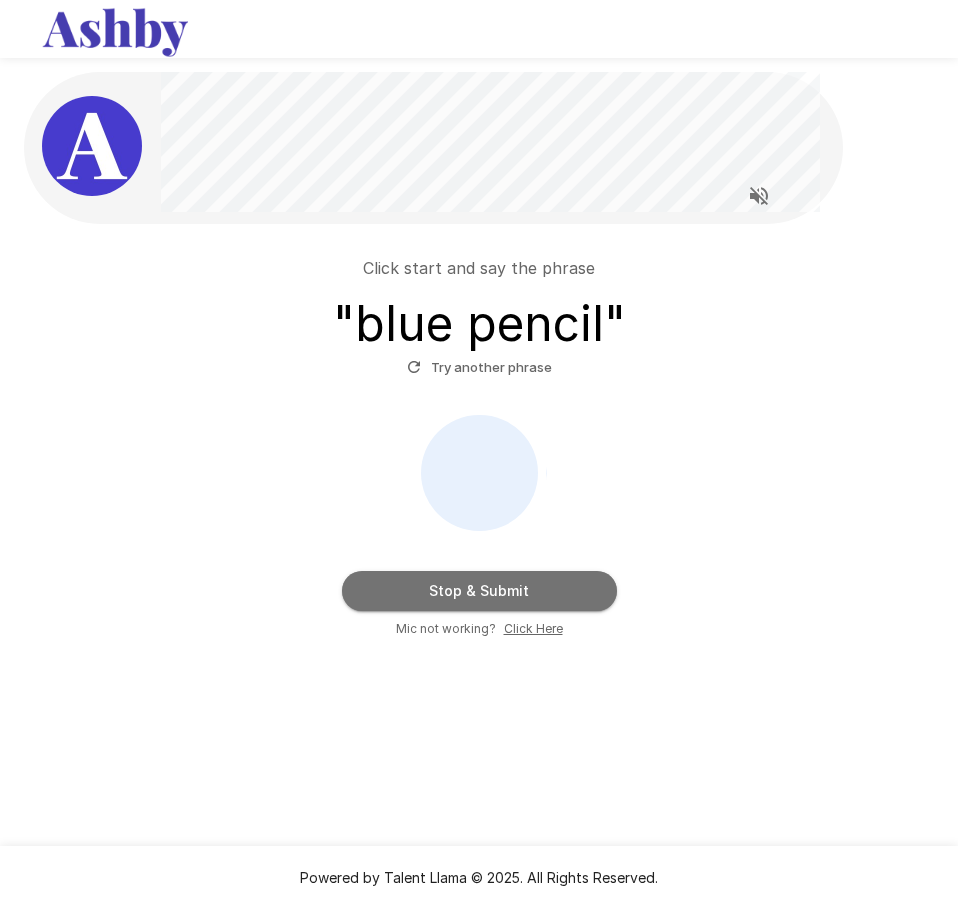 click on "Stop & Submit" at bounding box center (479, 591) 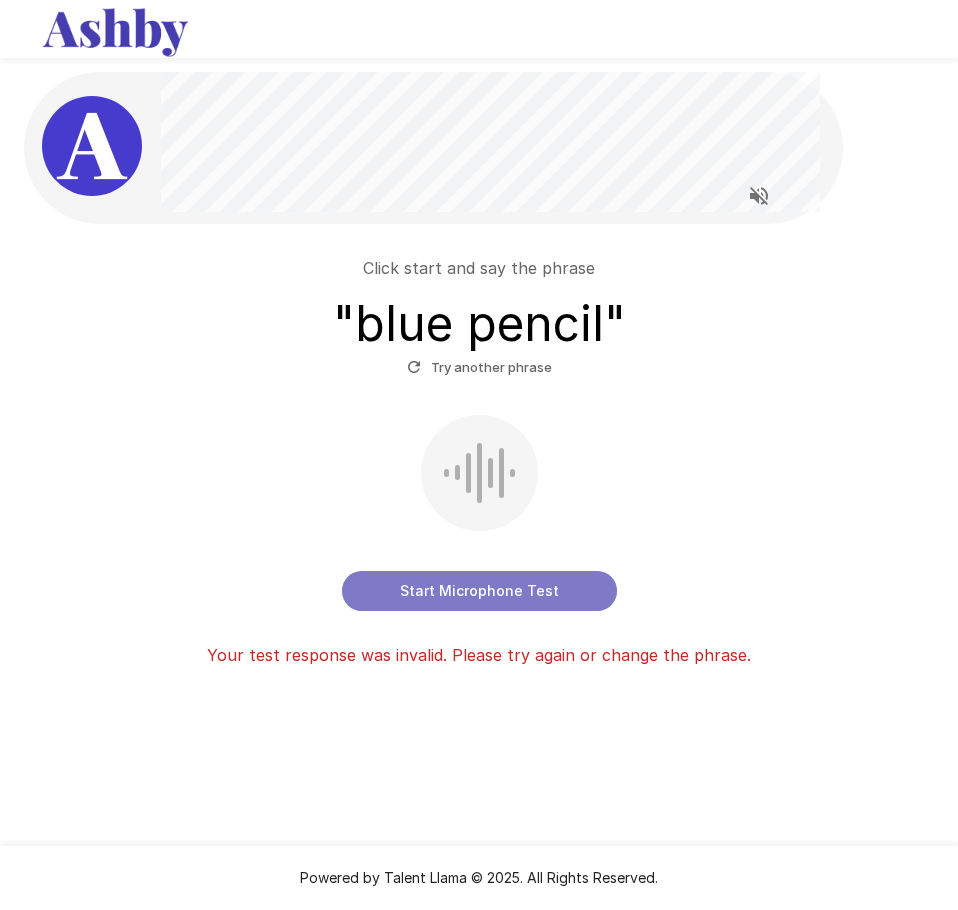 click on "Start Microphone Test" at bounding box center (479, 591) 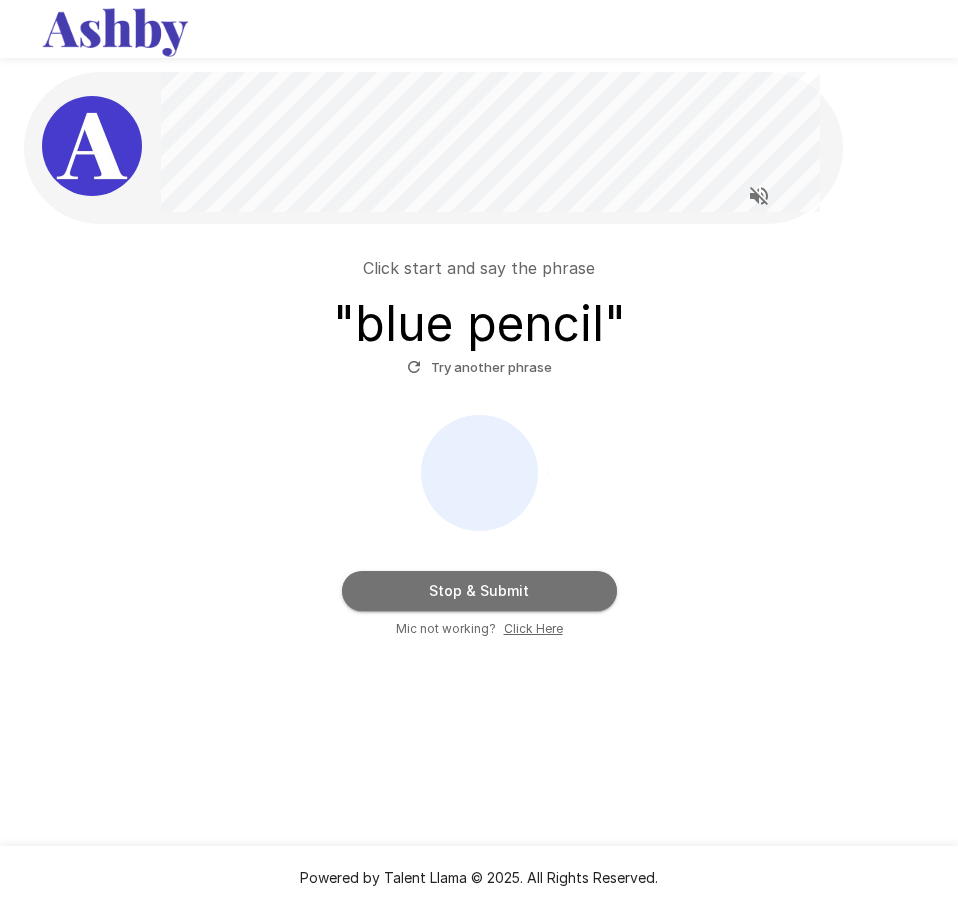 click on "Stop & Submit" at bounding box center [479, 591] 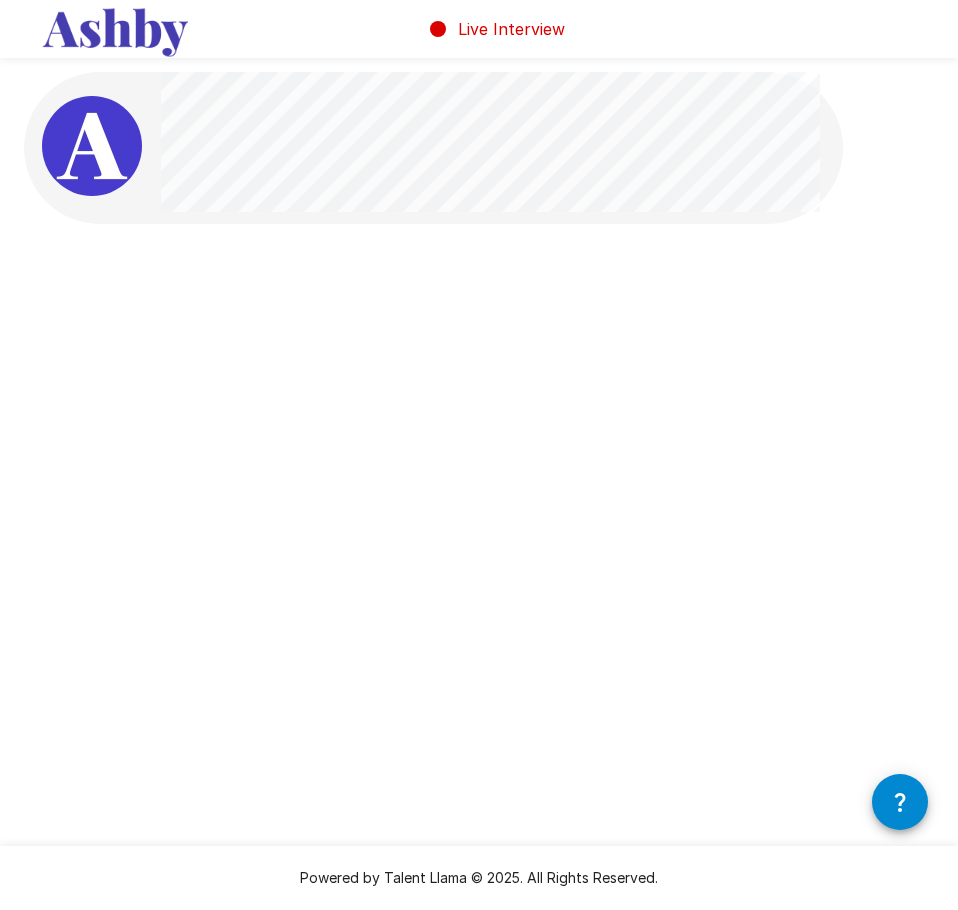 drag, startPoint x: 955, startPoint y: 386, endPoint x: 1062, endPoint y: 399, distance: 107.78683 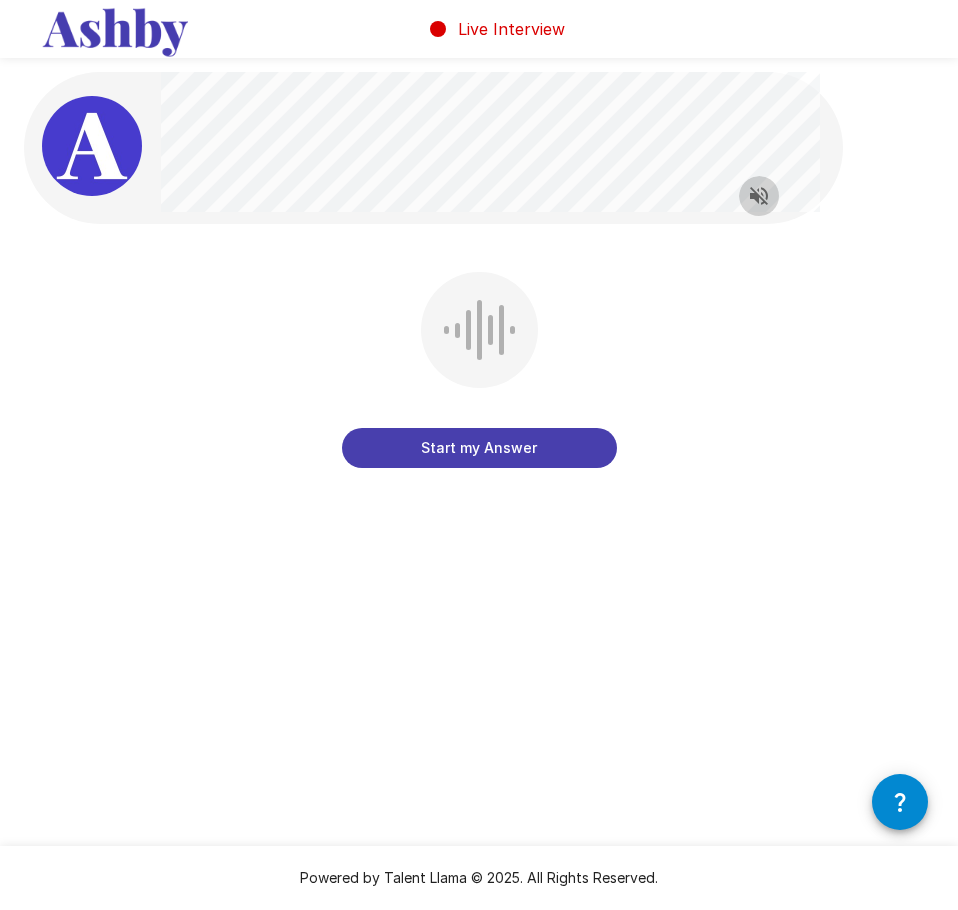 click 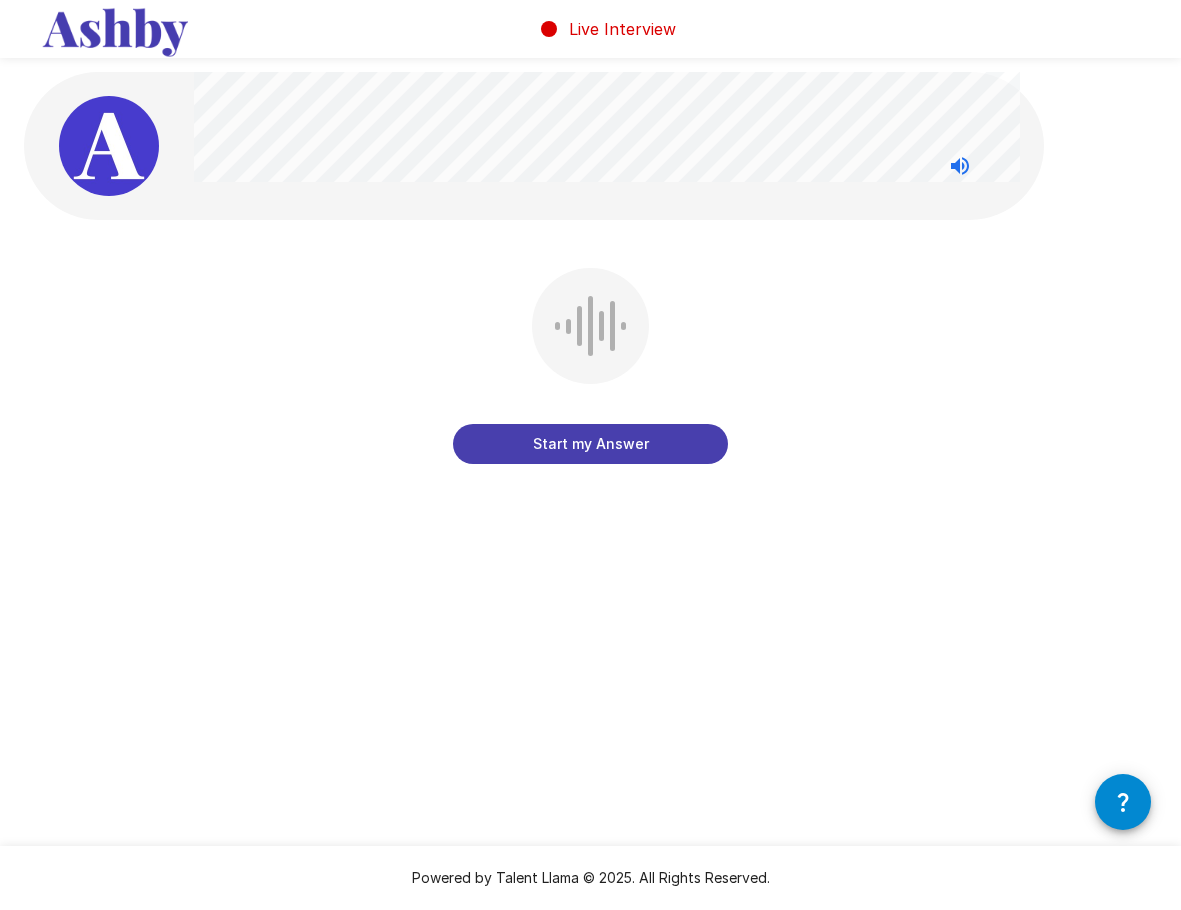 click on "Start my Answer" at bounding box center [590, 444] 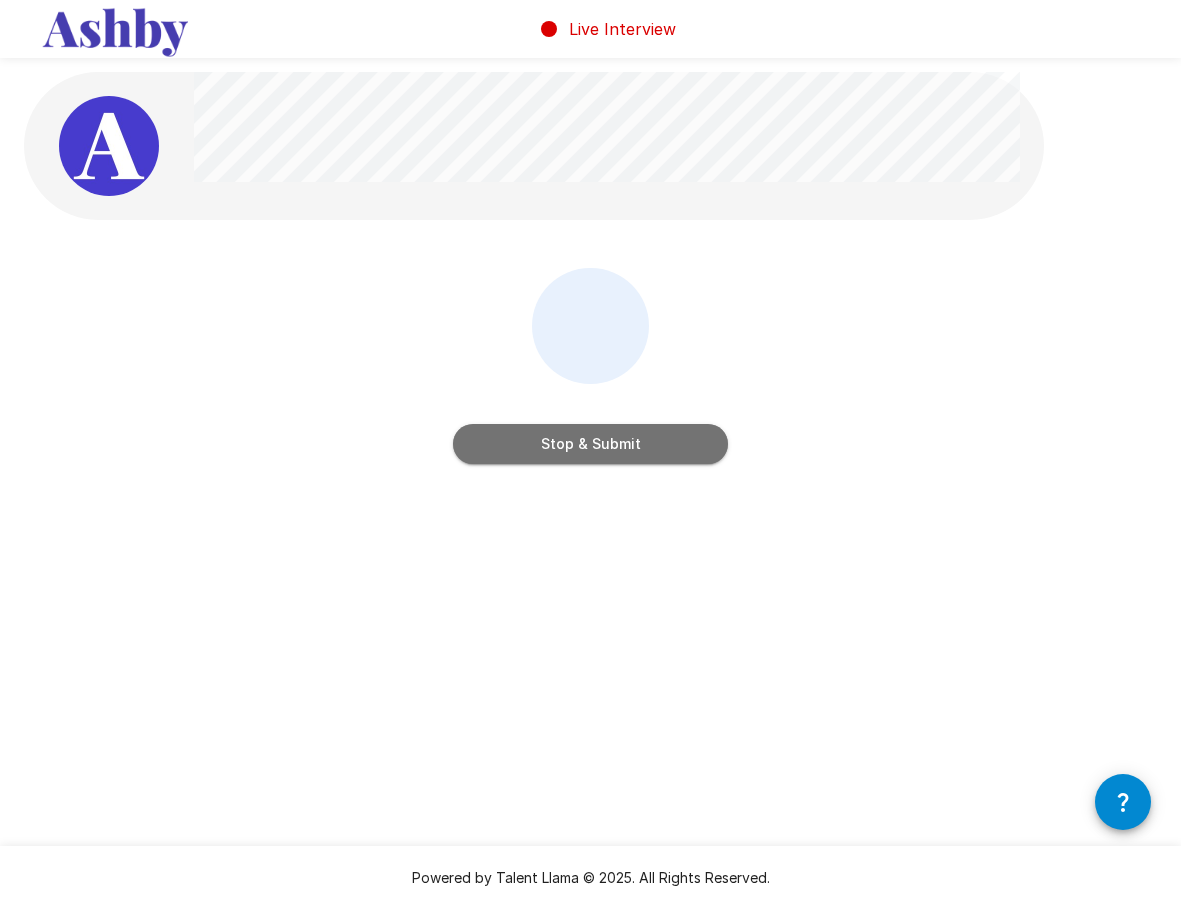 click on "Stop & Submit" at bounding box center [590, 444] 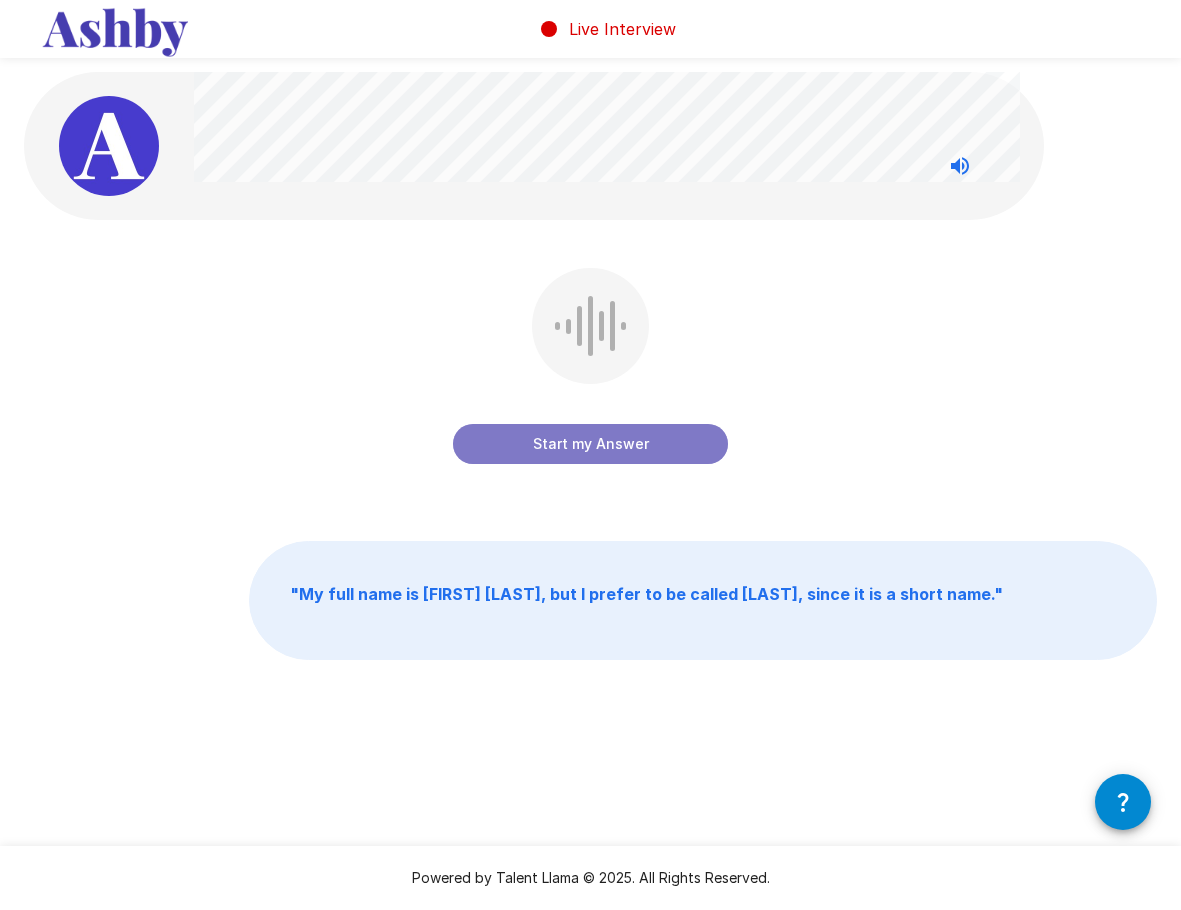click on "Start my Answer" at bounding box center (590, 444) 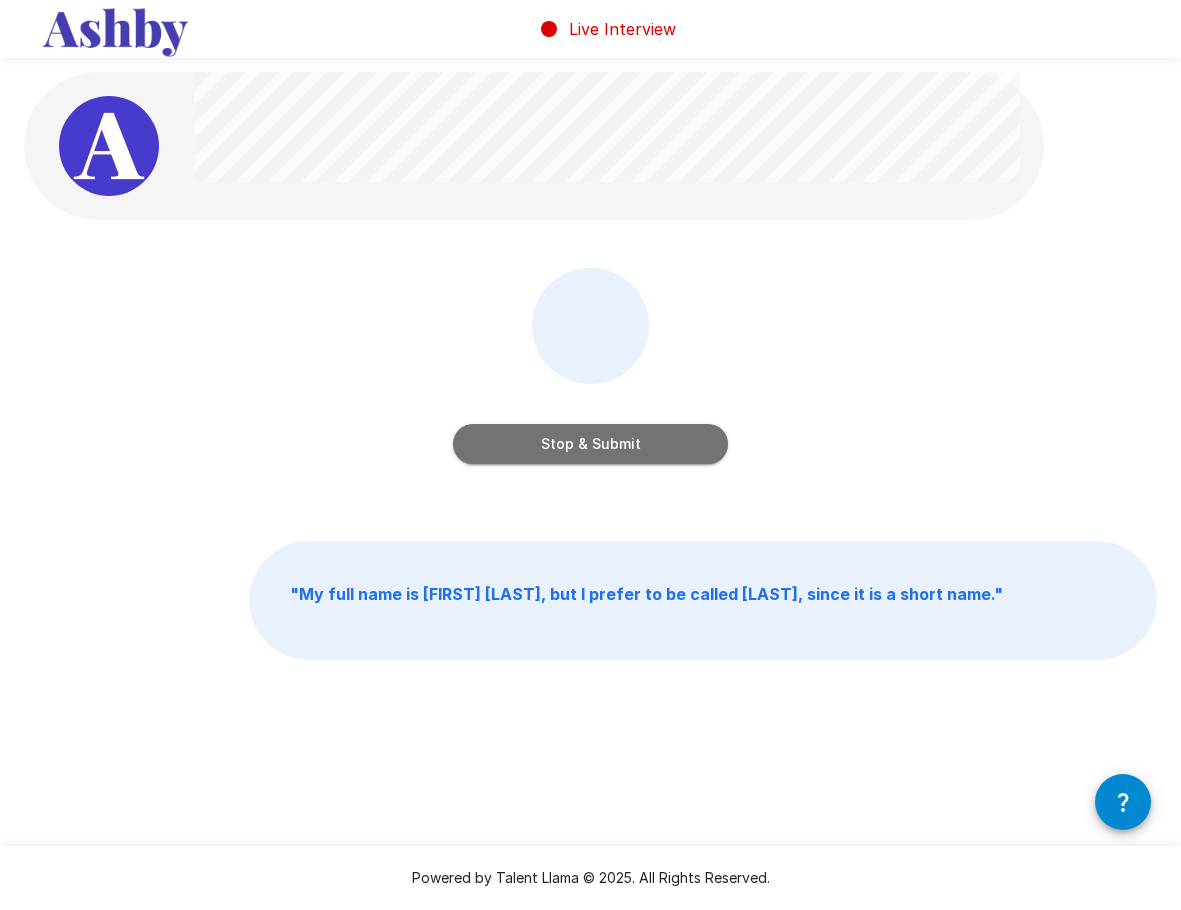 click on "Stop & Submit" at bounding box center [590, 444] 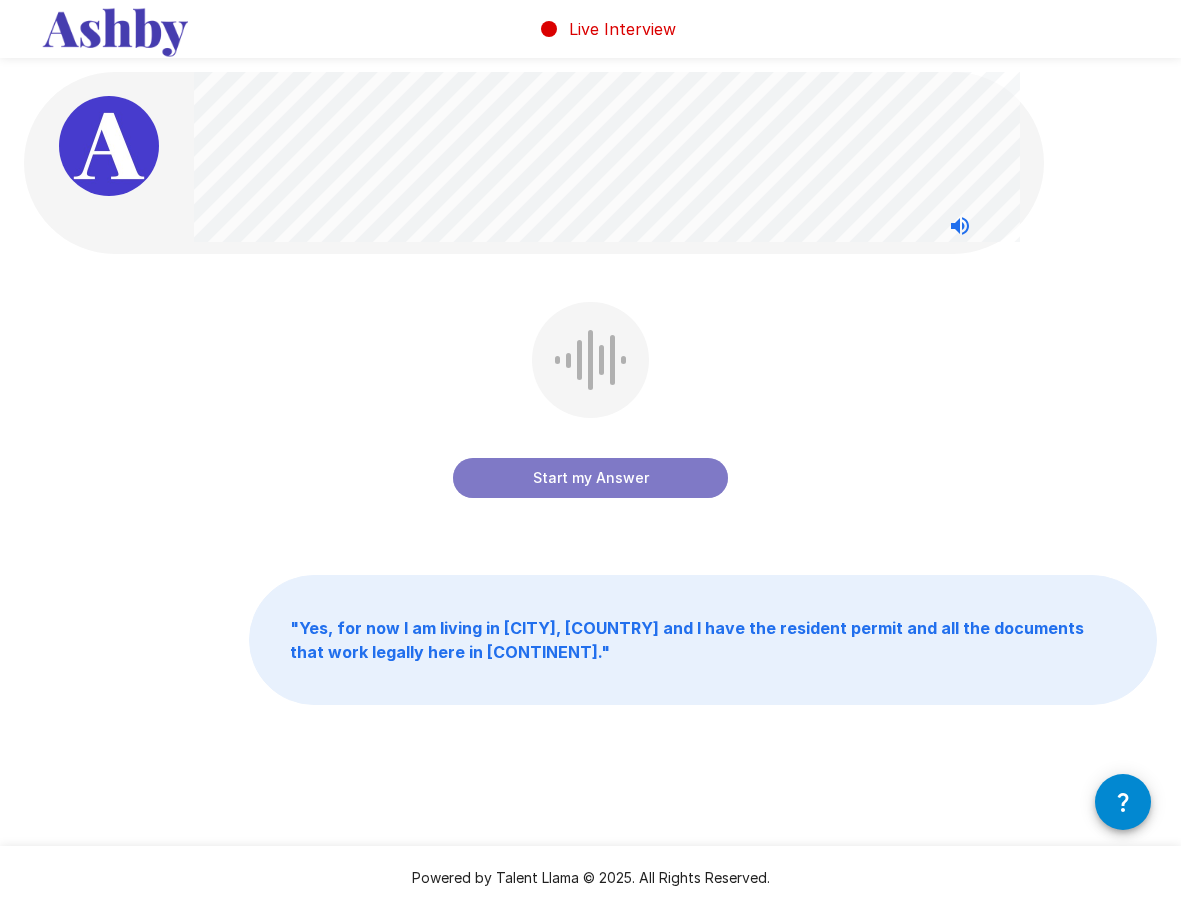 click on "Start my Answer" at bounding box center (590, 478) 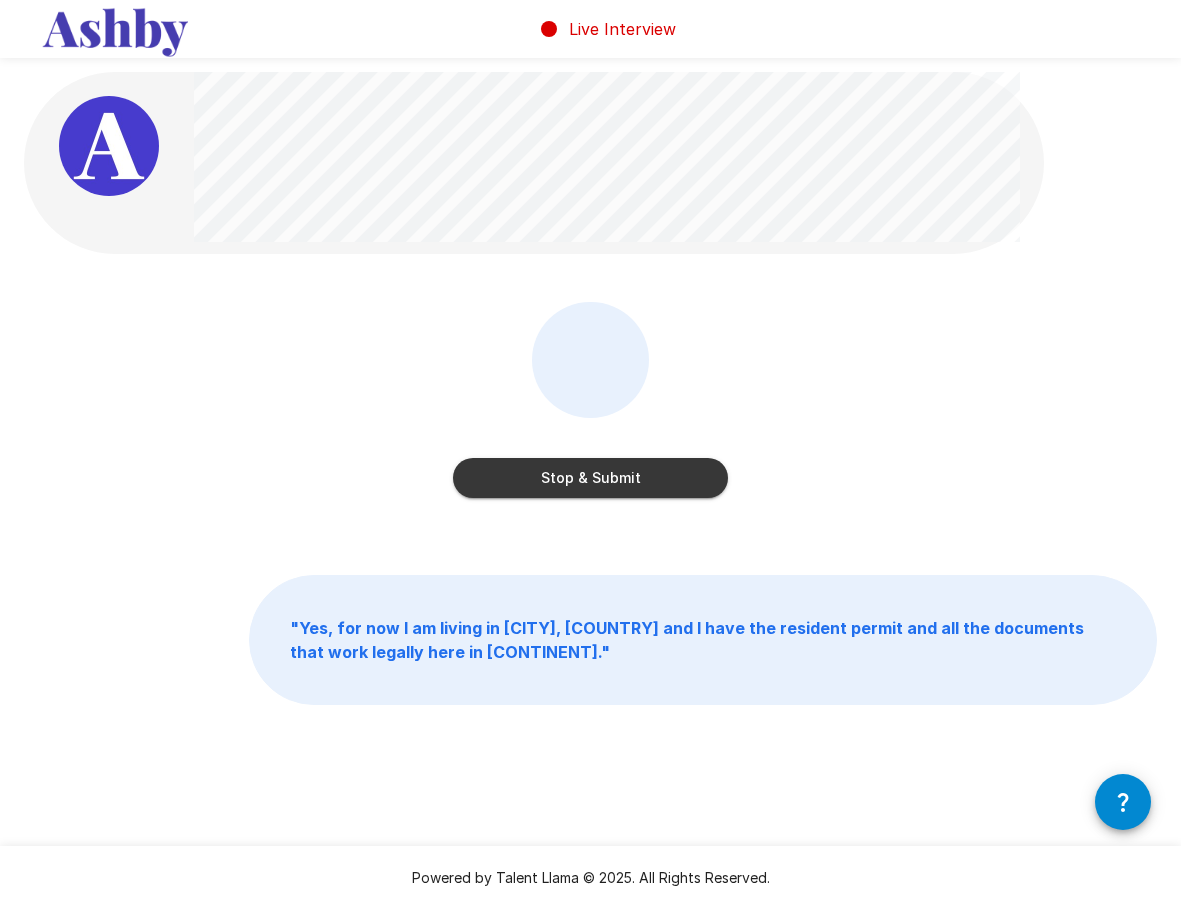 click on "Stop & Submit" at bounding box center [590, 478] 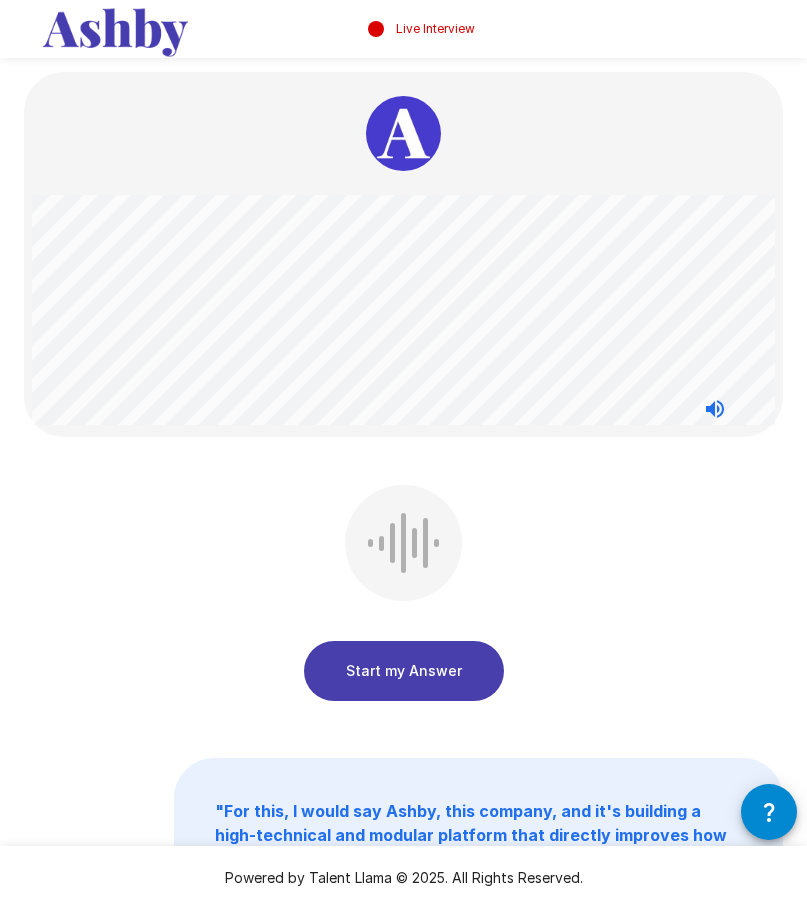 click on "Start my Answer" at bounding box center [404, 671] 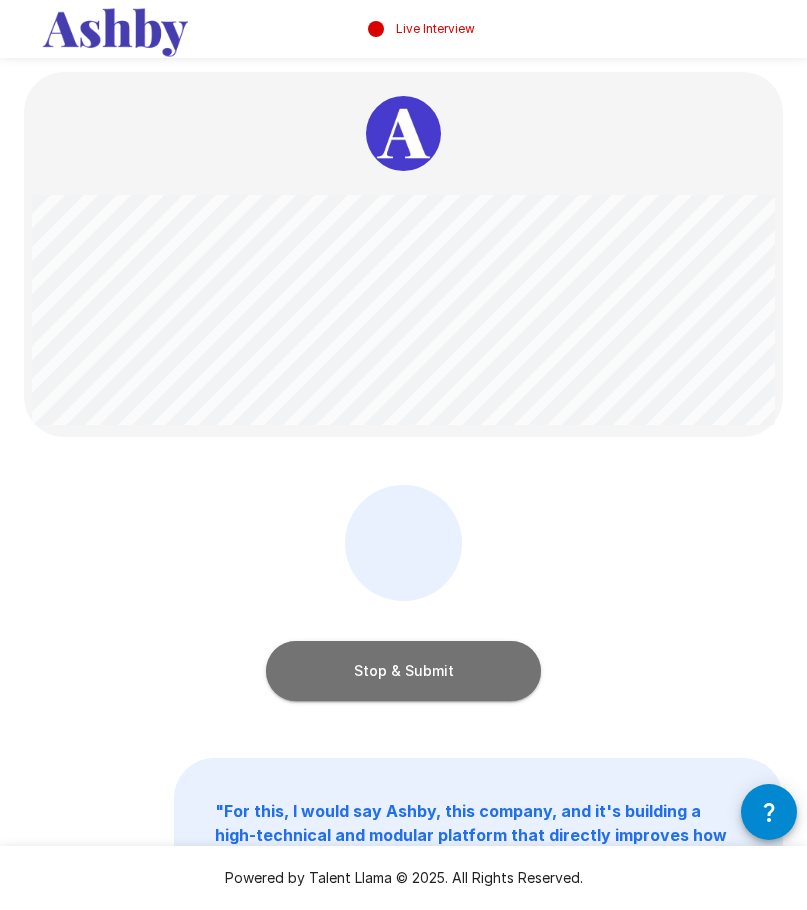click on "Stop & Submit" at bounding box center (403, 671) 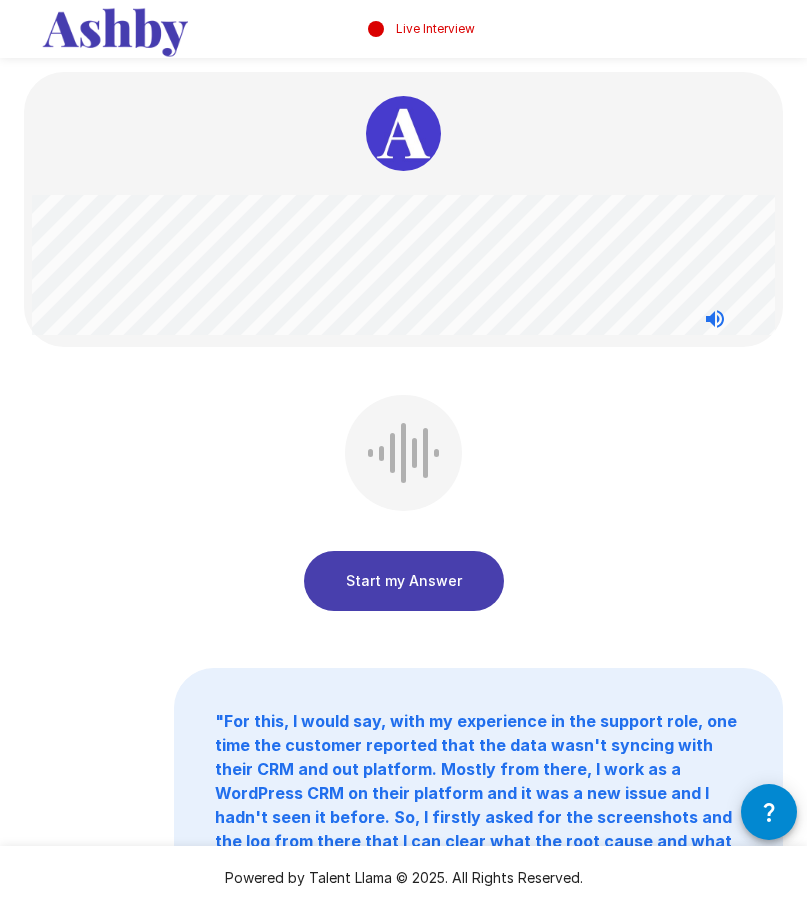 click on "Start my Answer" at bounding box center [404, 581] 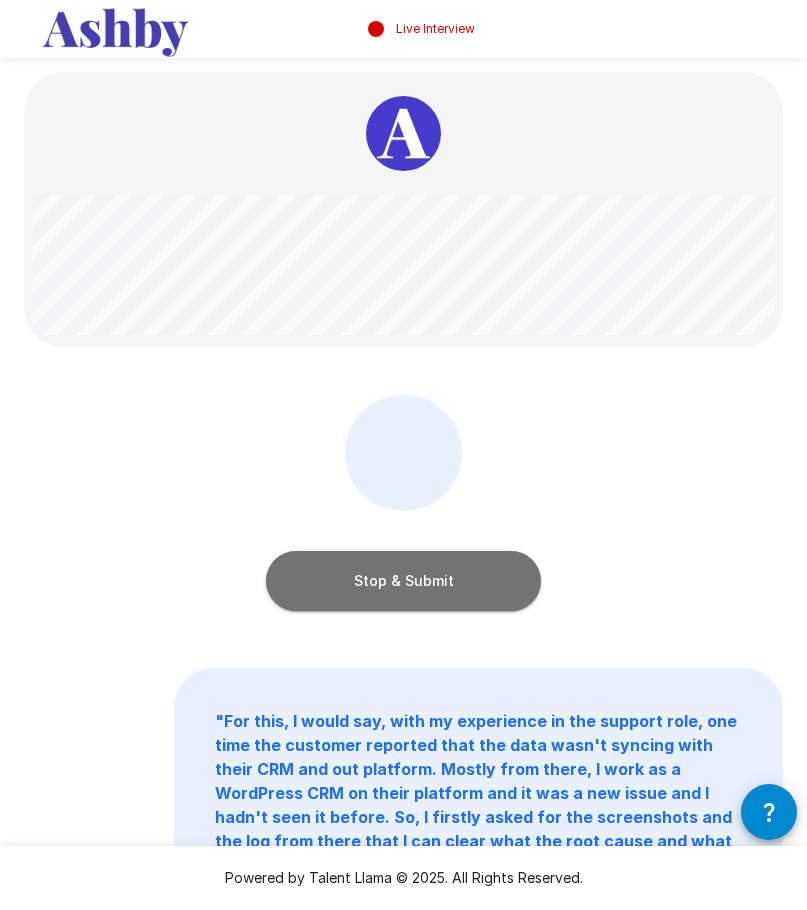 click on "Stop & Submit" at bounding box center (403, 581) 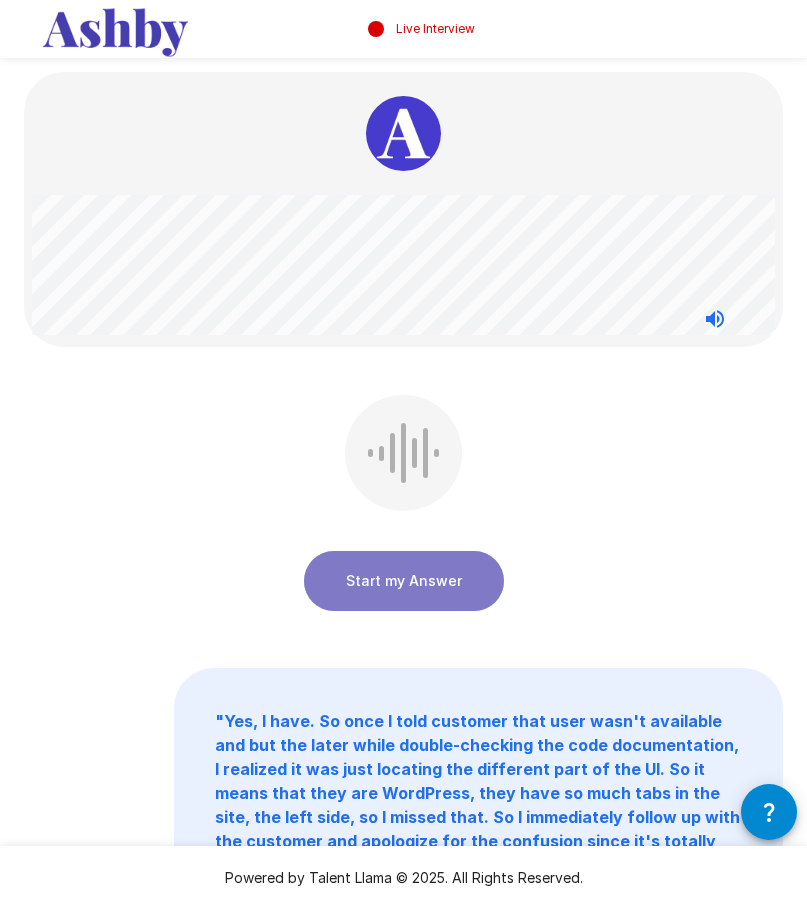 click on "Start my Answer" at bounding box center [404, 581] 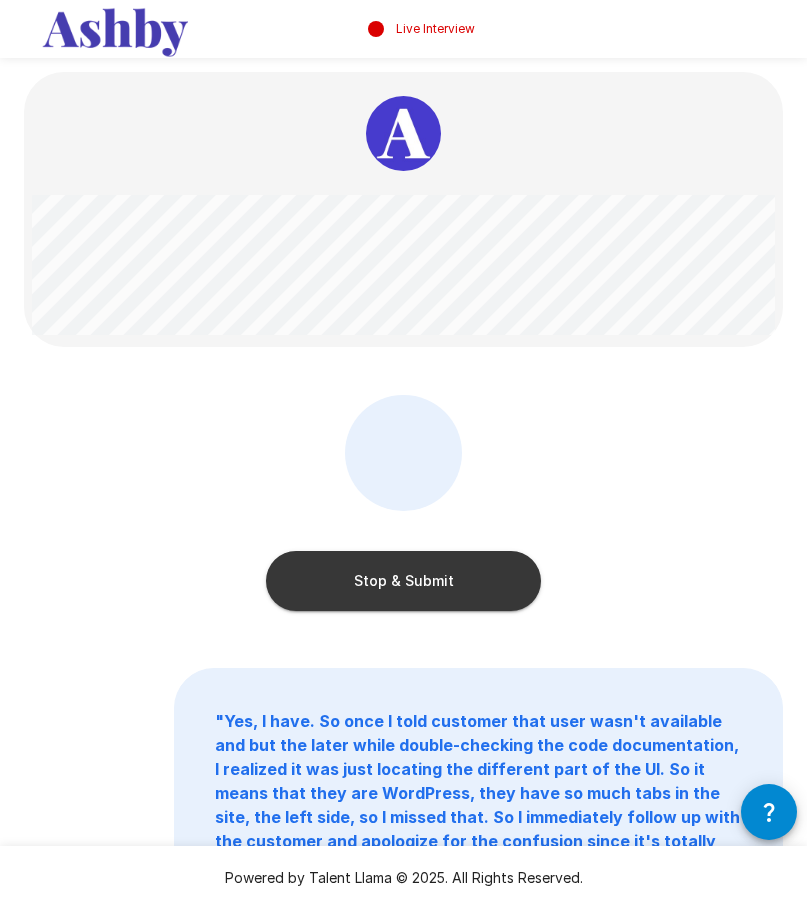 click on "Stop & Submit" at bounding box center (403, 581) 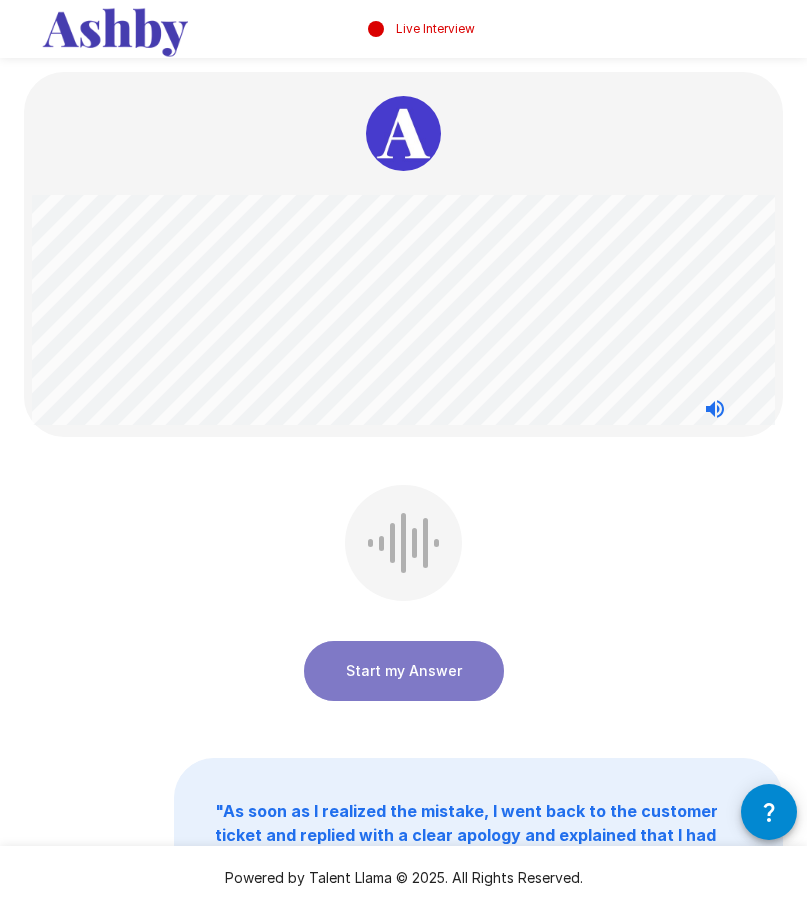 click on "Start my Answer" at bounding box center [404, 671] 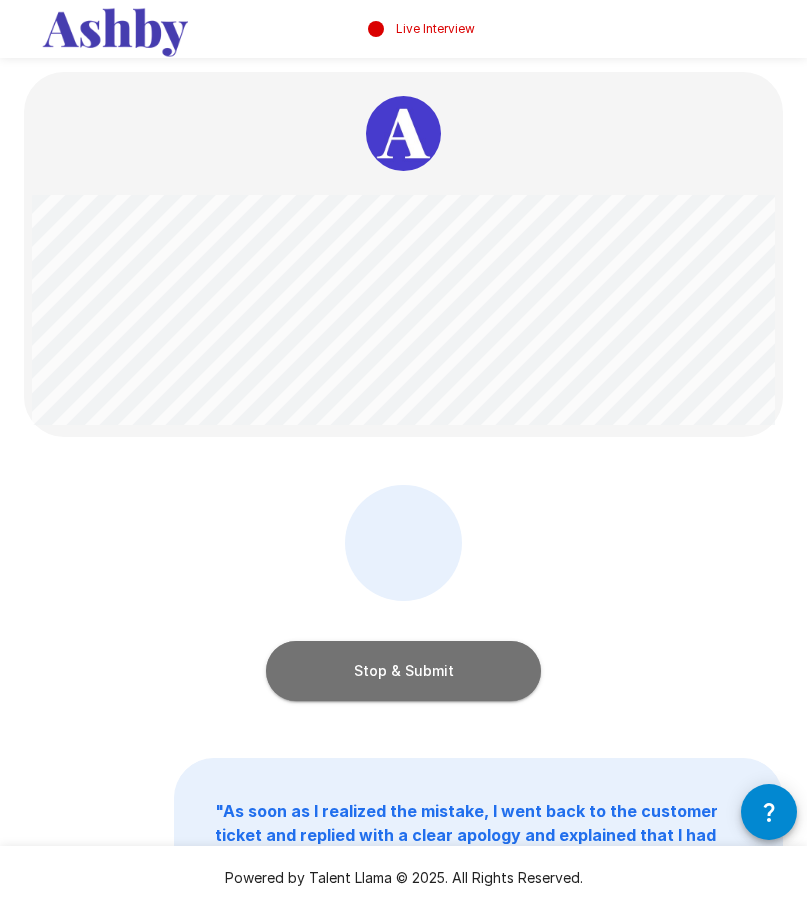 click on "Stop & Submit" at bounding box center [403, 671] 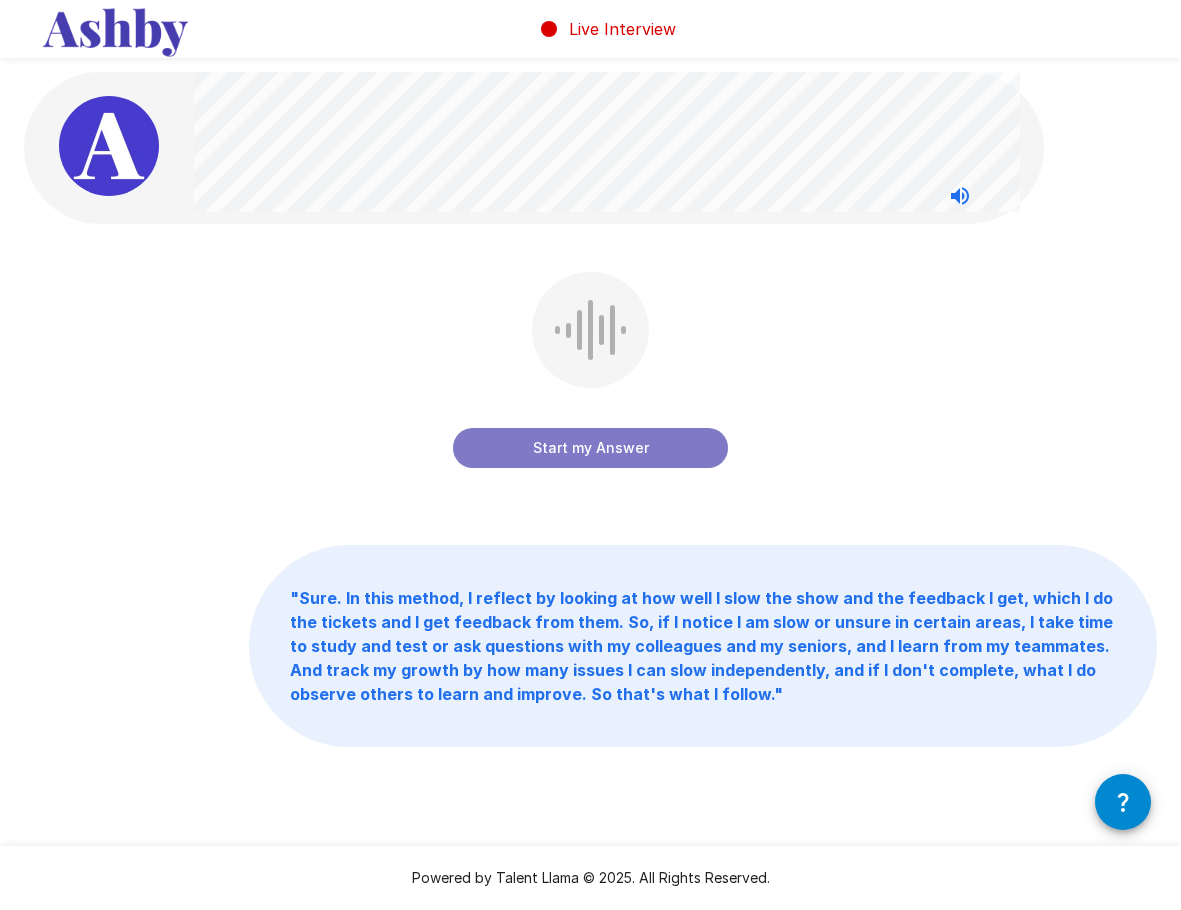 click on "Start my Answer" at bounding box center (590, 448) 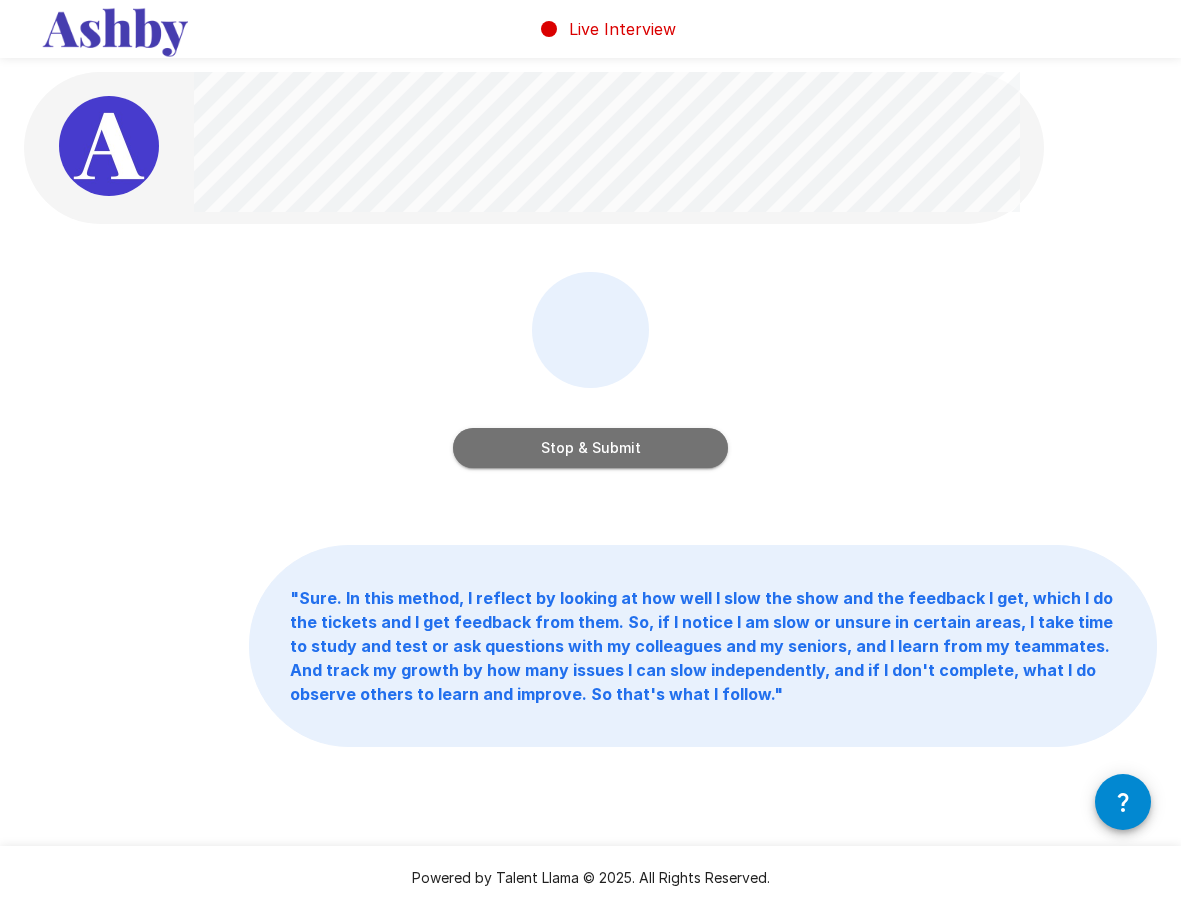 click on "Stop & Submit" at bounding box center (590, 448) 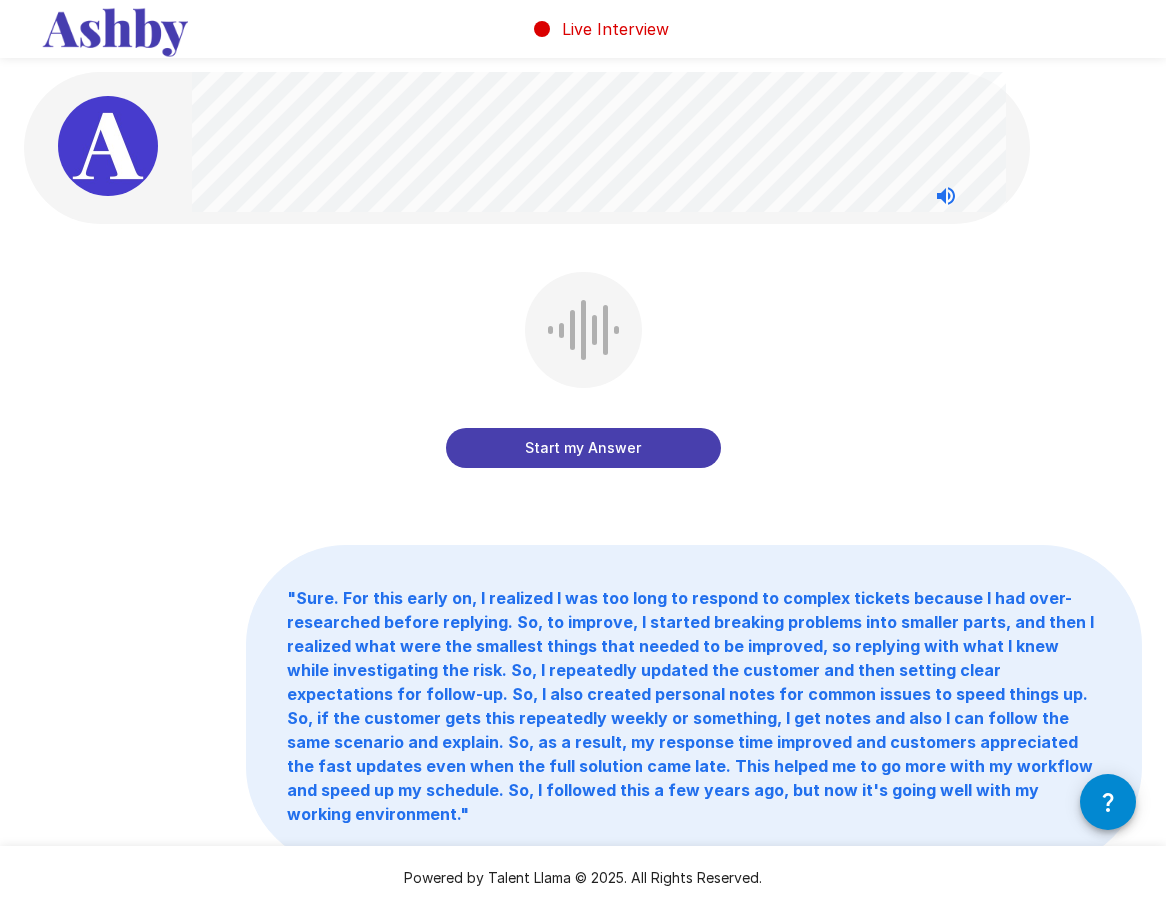 click on "Start my Answer" at bounding box center (583, 448) 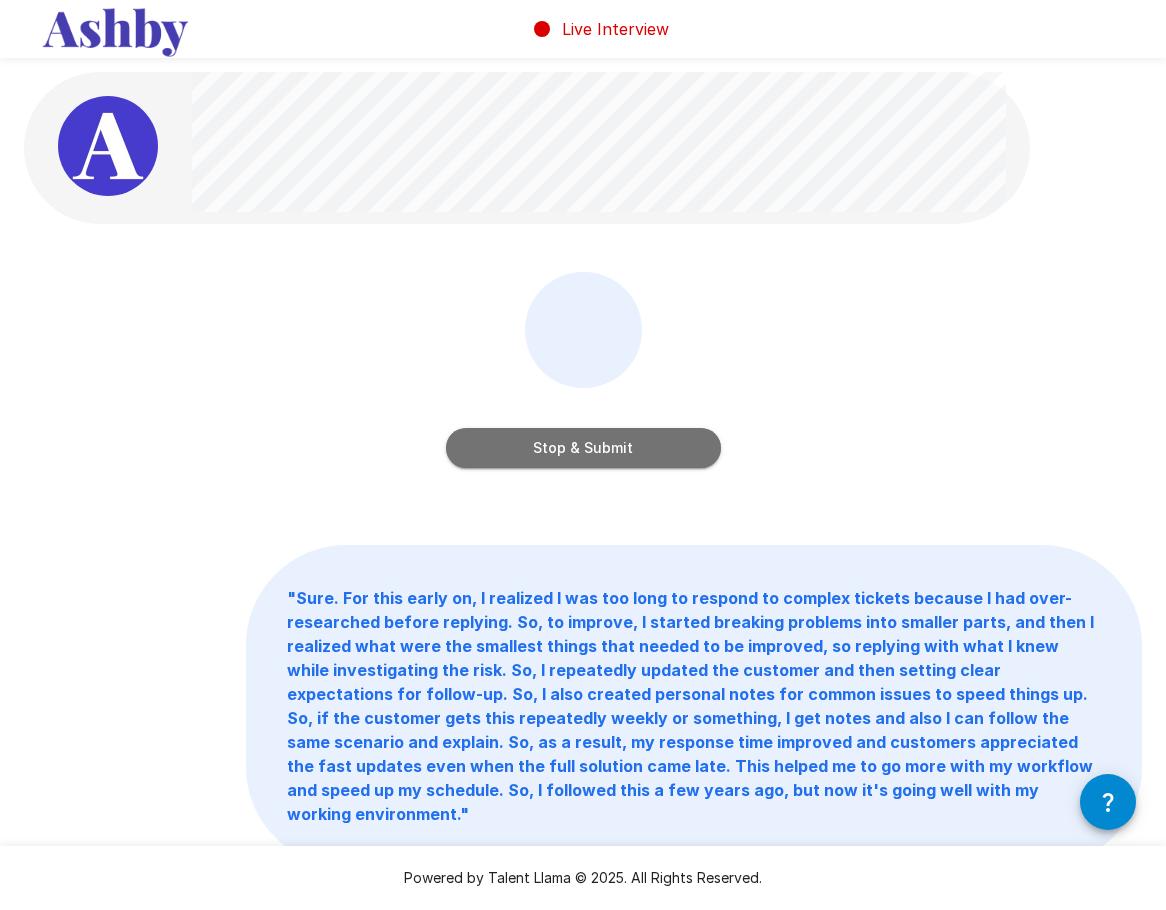 click on "Stop & Submit" at bounding box center (583, 448) 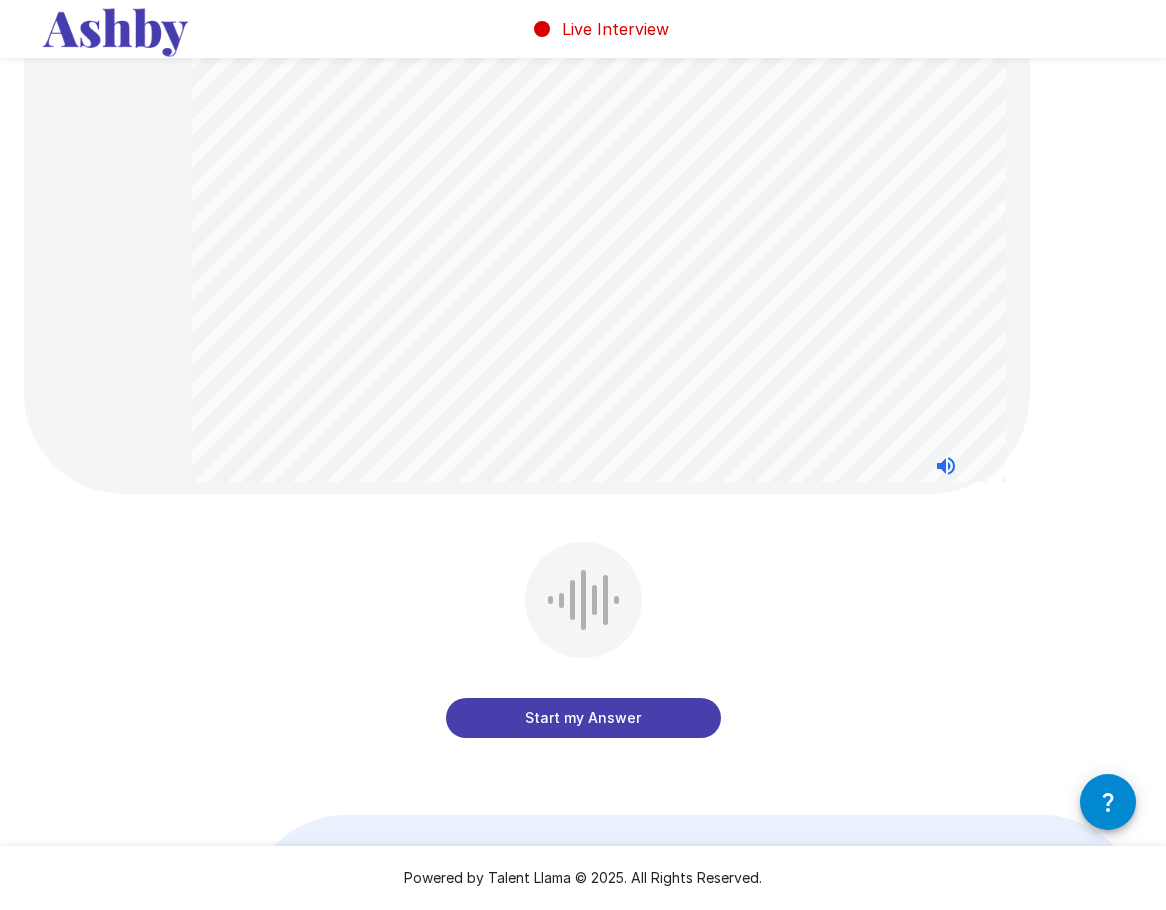 scroll, scrollTop: 200, scrollLeft: 0, axis: vertical 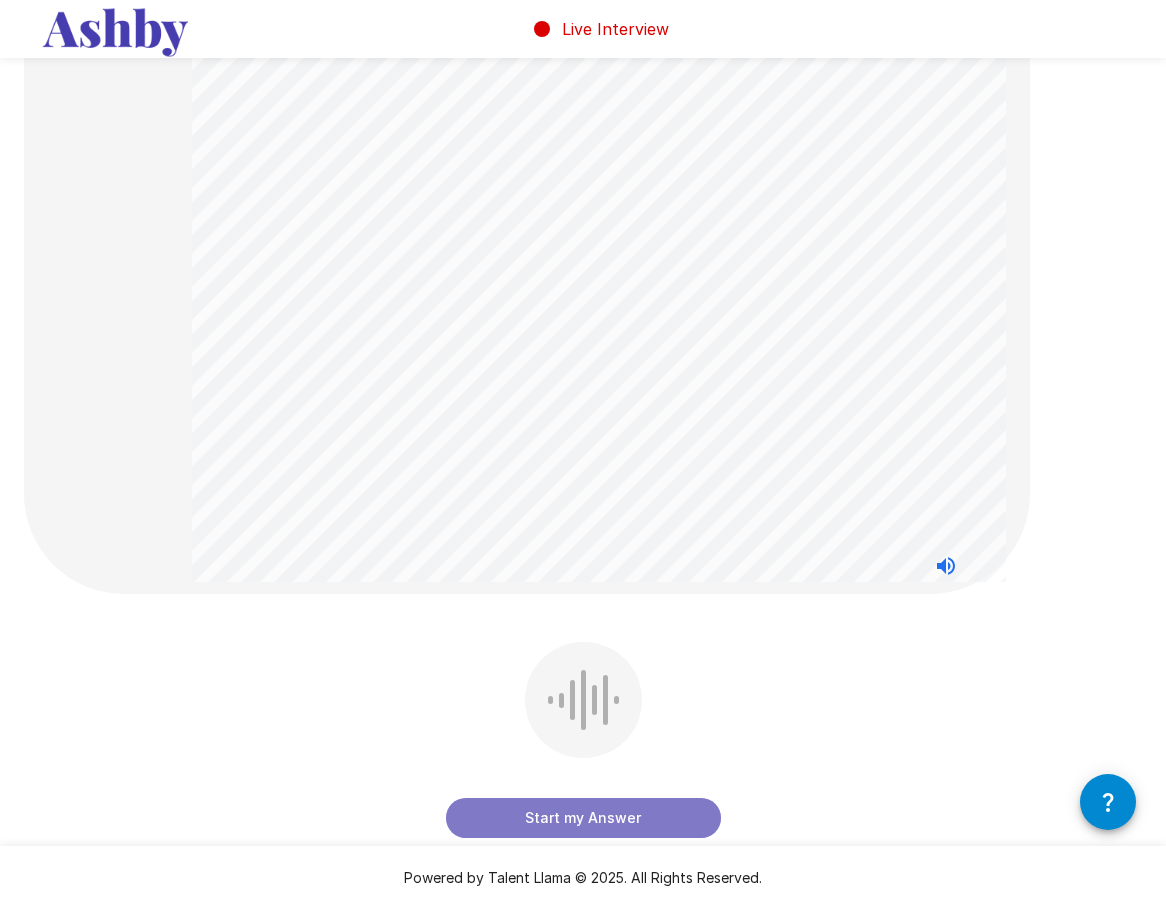 click on "Start my Answer" at bounding box center (583, 818) 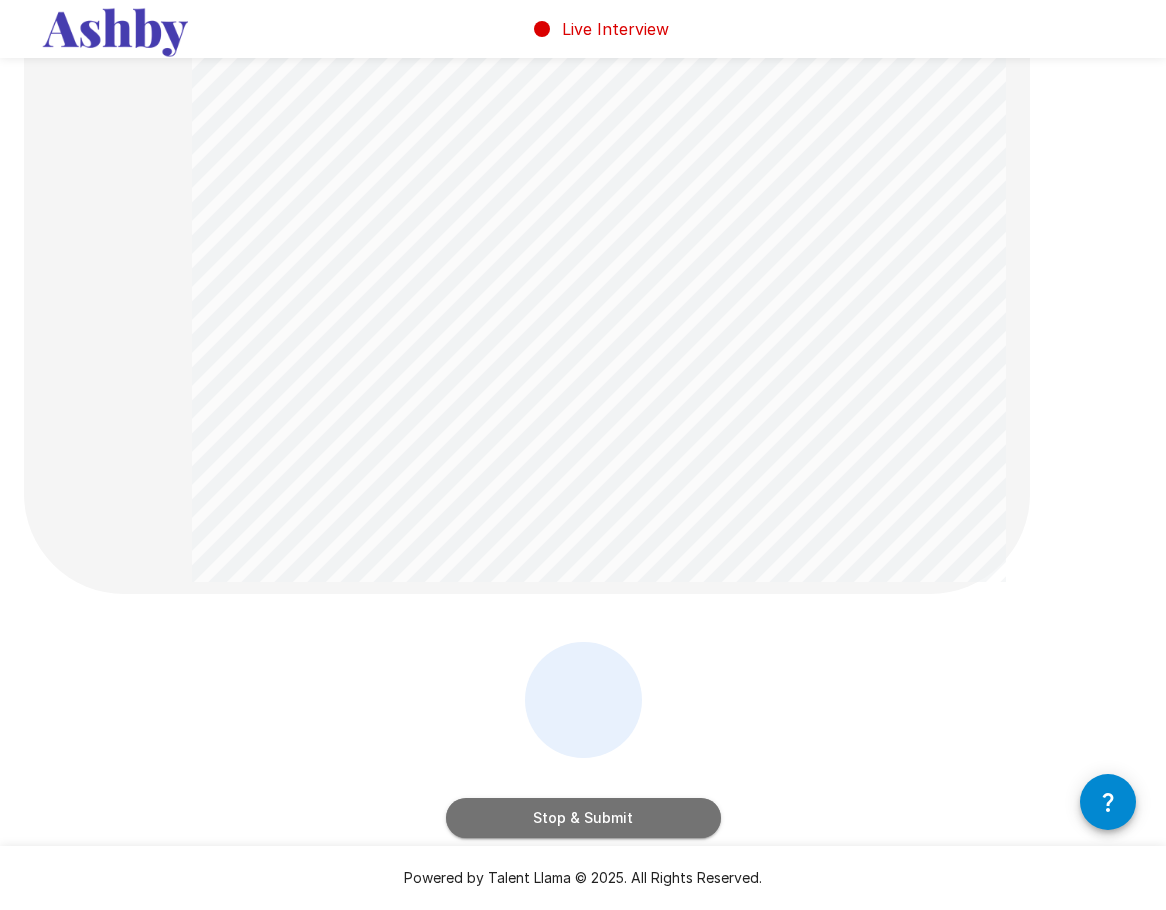 click on "Stop & Submit" at bounding box center (583, 818) 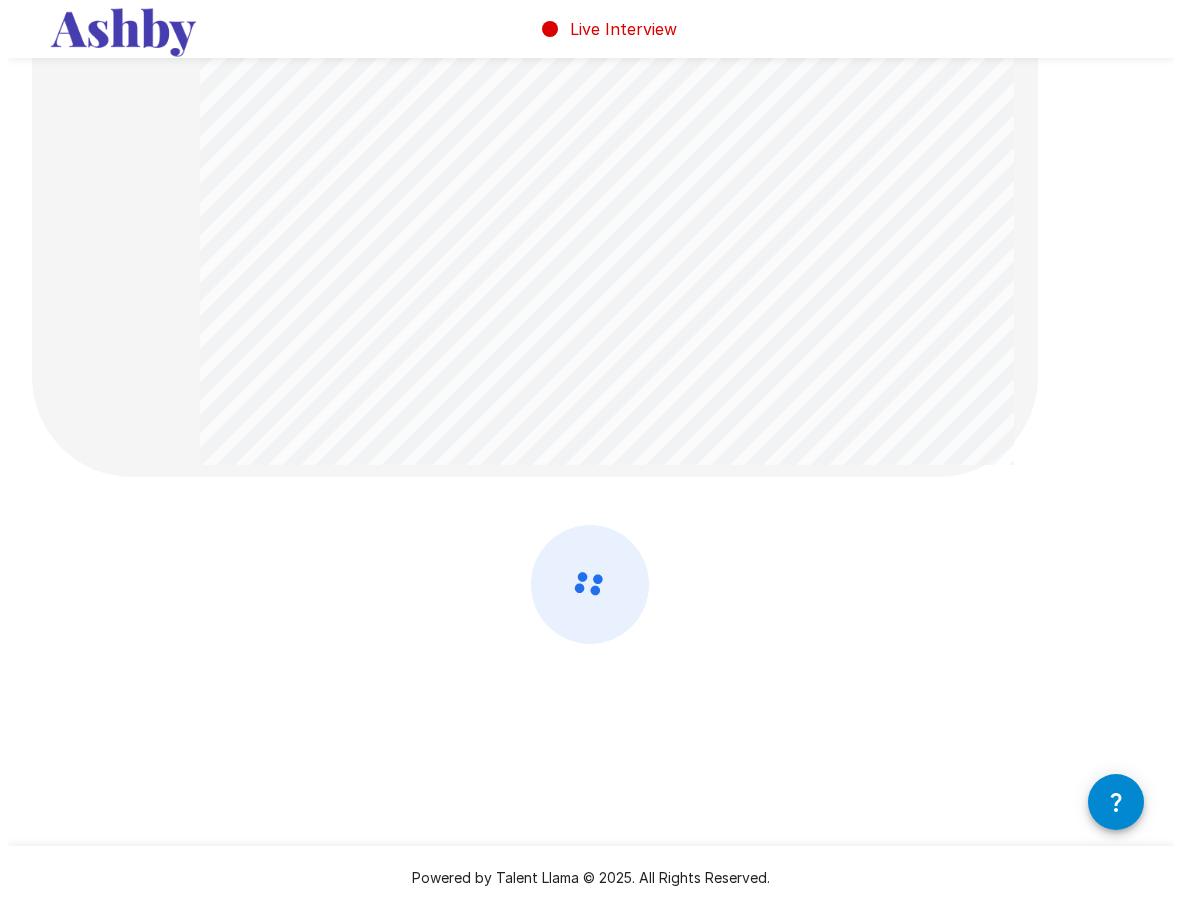 scroll, scrollTop: 0, scrollLeft: 0, axis: both 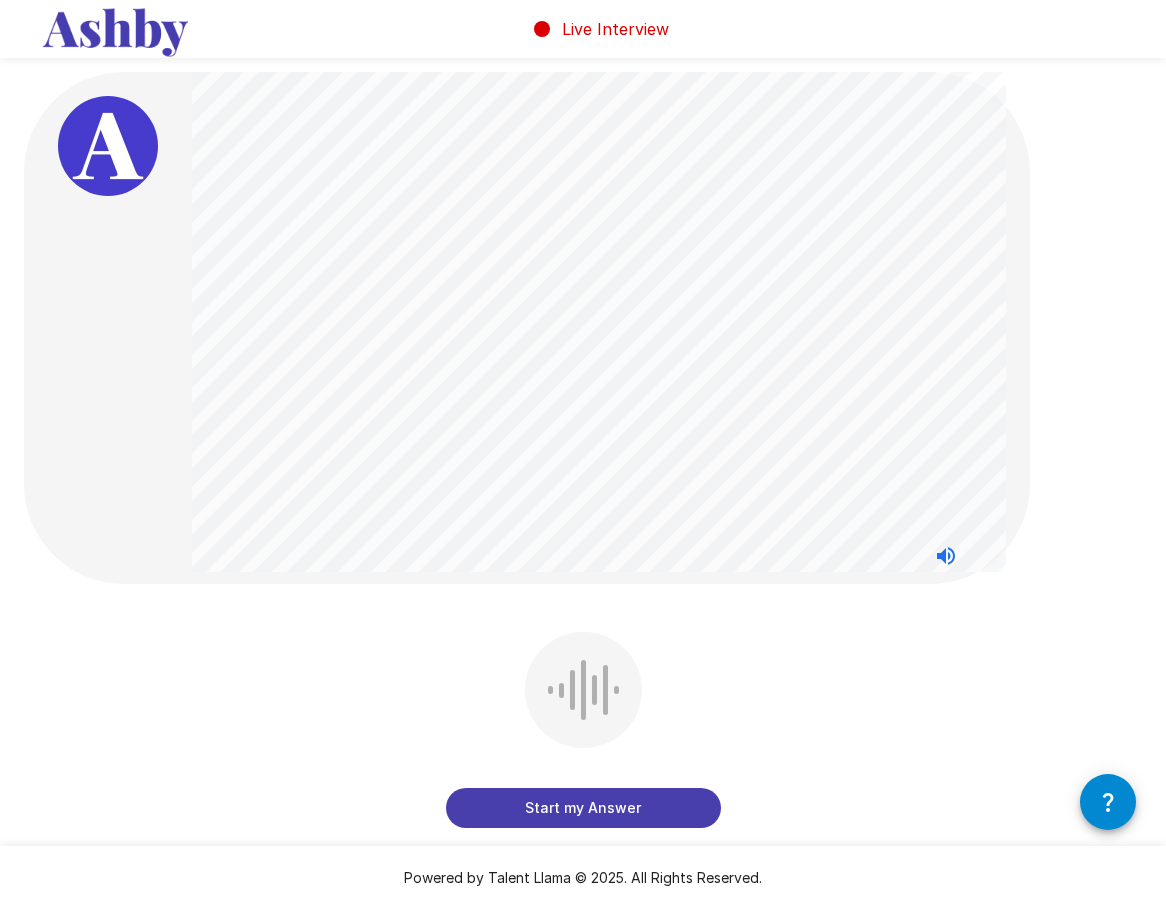 click on "Start my Answer" at bounding box center (583, 808) 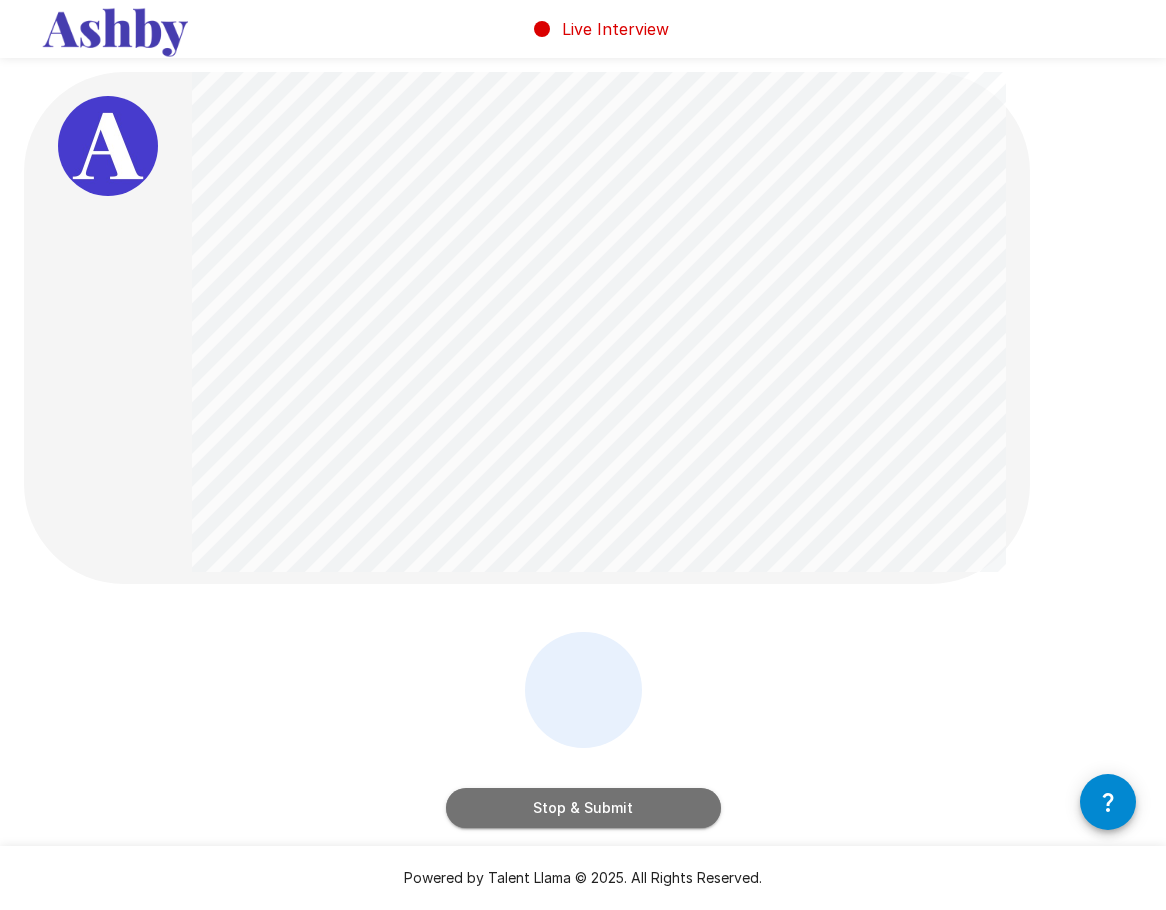 click on "Stop & Submit" at bounding box center (583, 808) 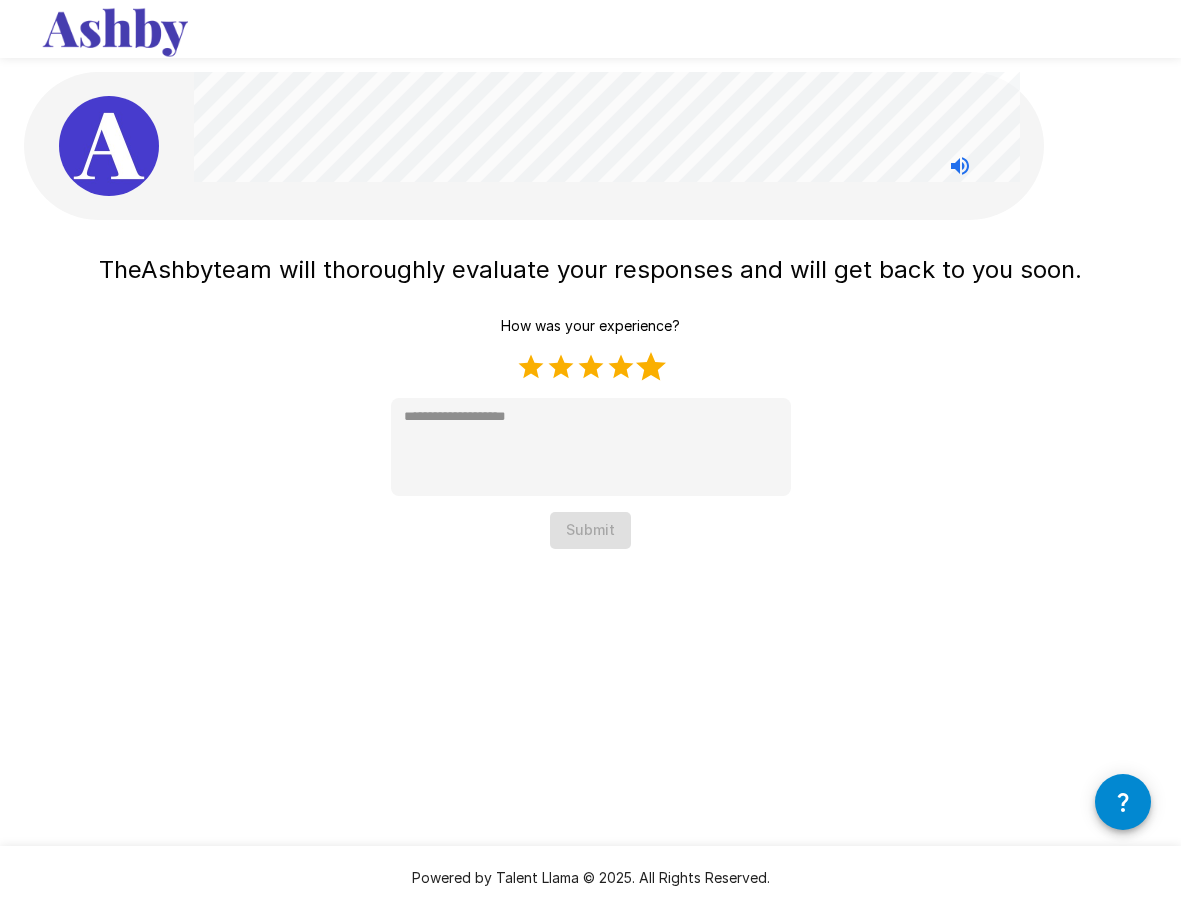 click on "5 Stars" at bounding box center (651, 367) 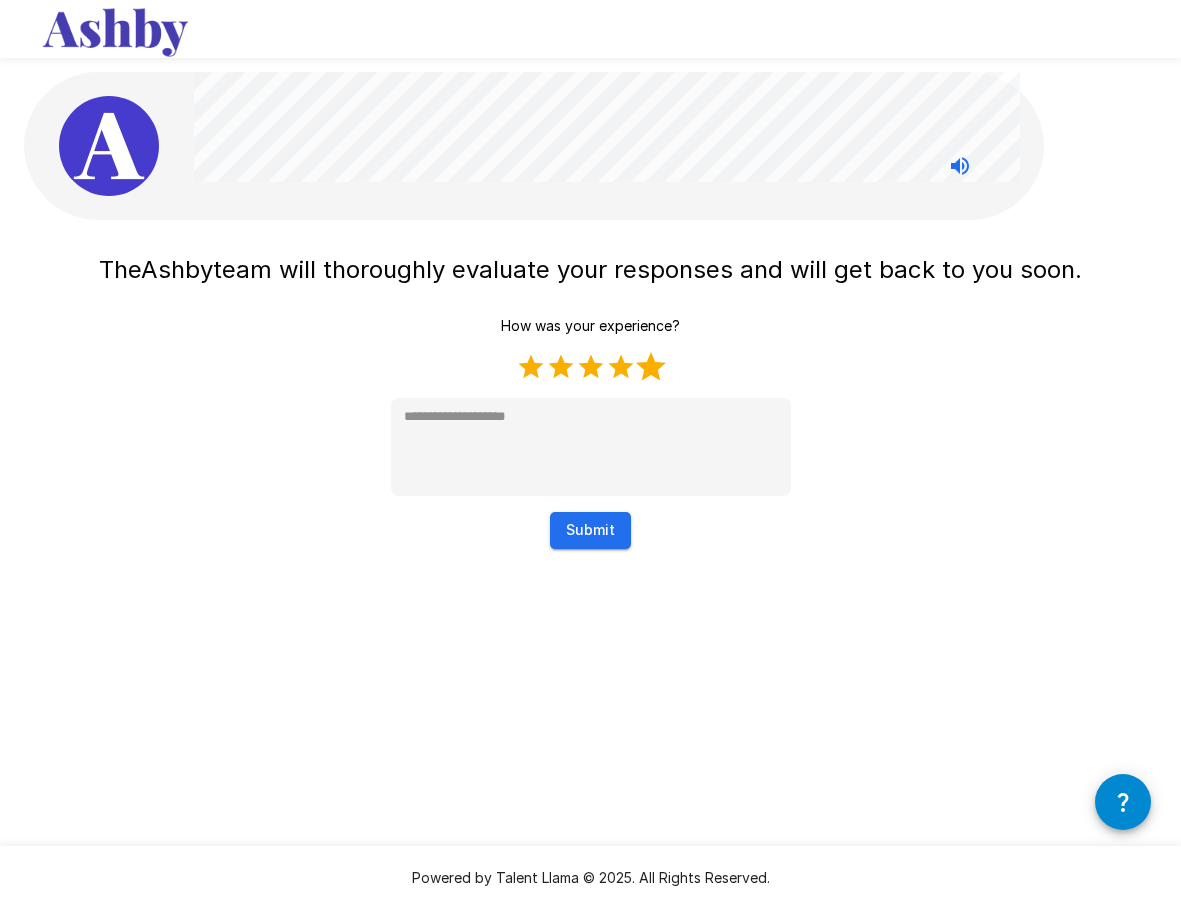type on "*" 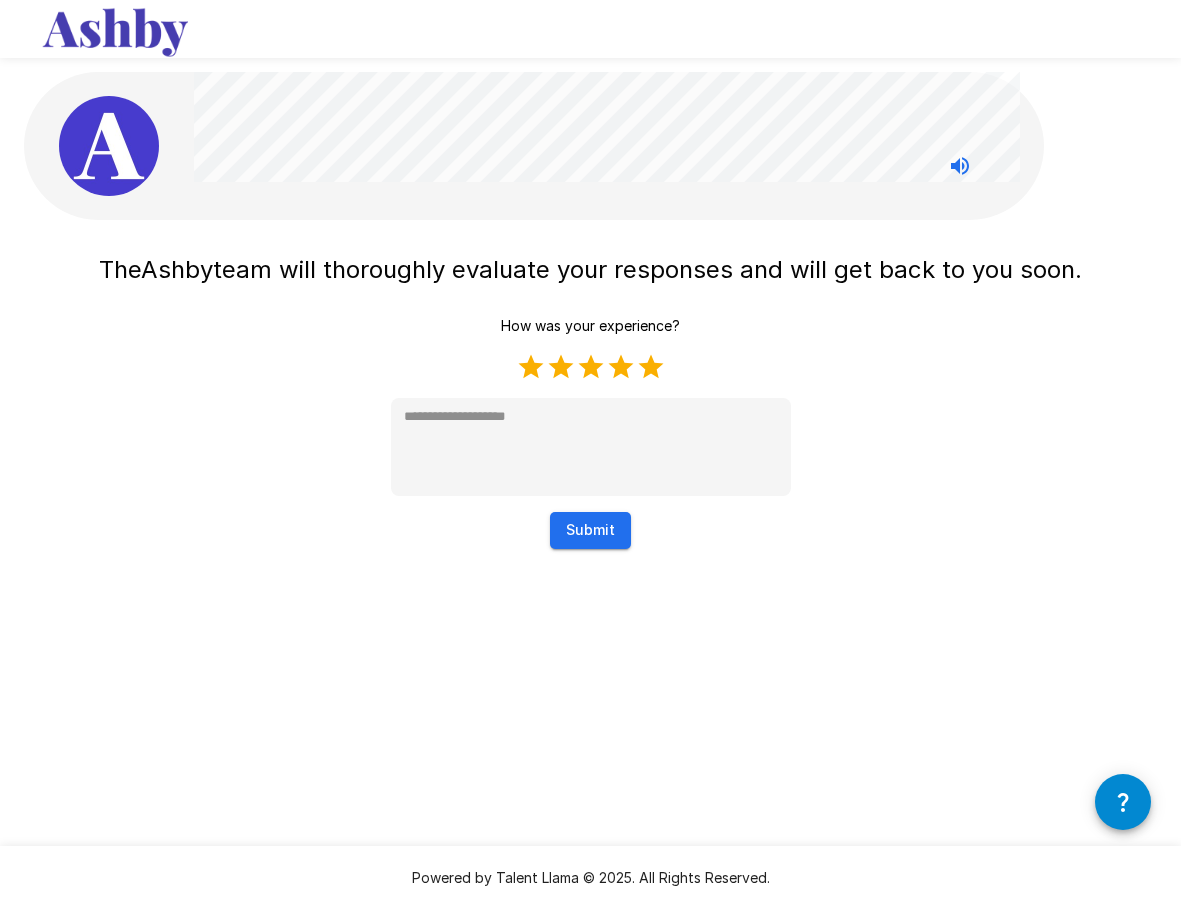 click on "Submit" at bounding box center [590, 530] 